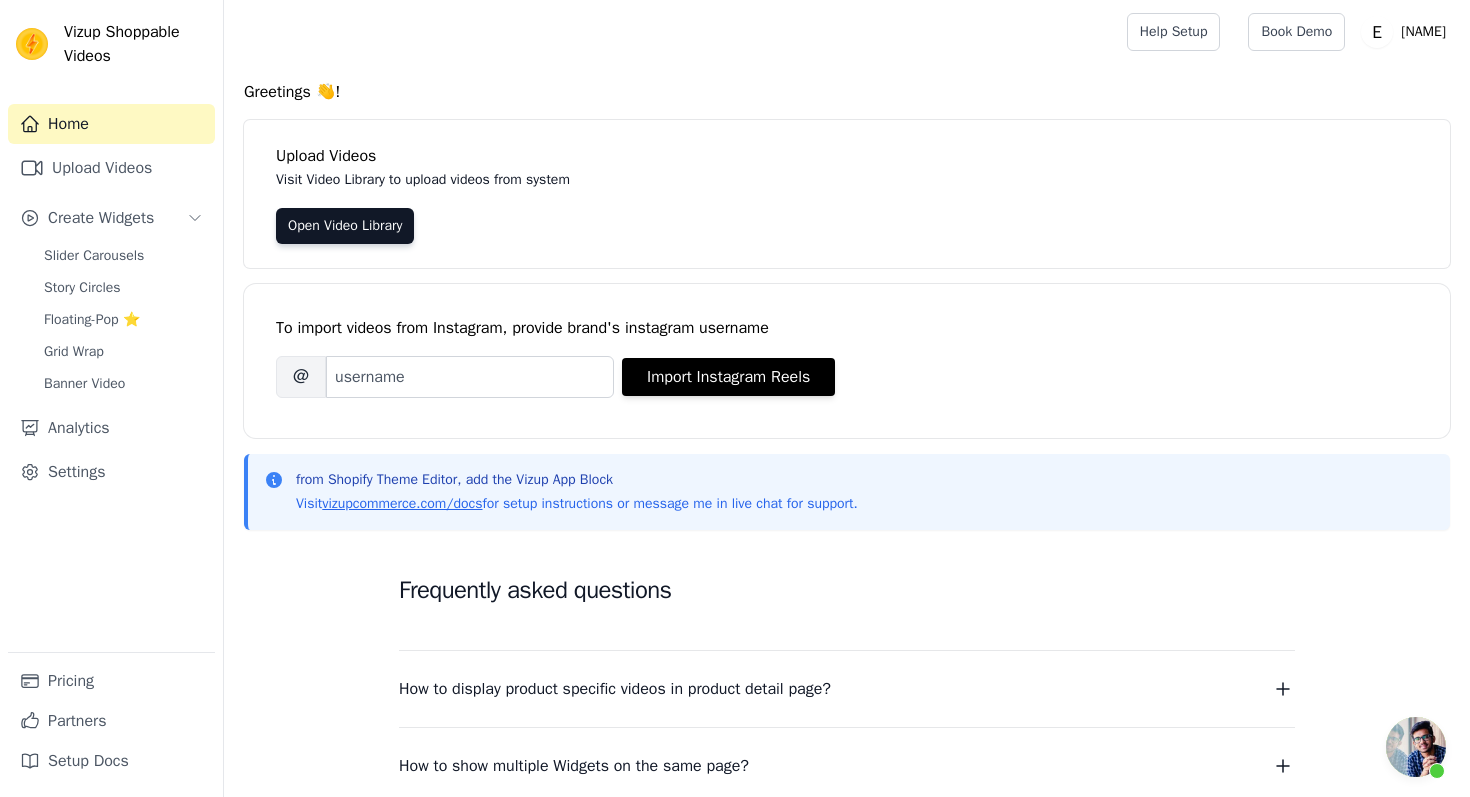 scroll, scrollTop: 0, scrollLeft: 0, axis: both 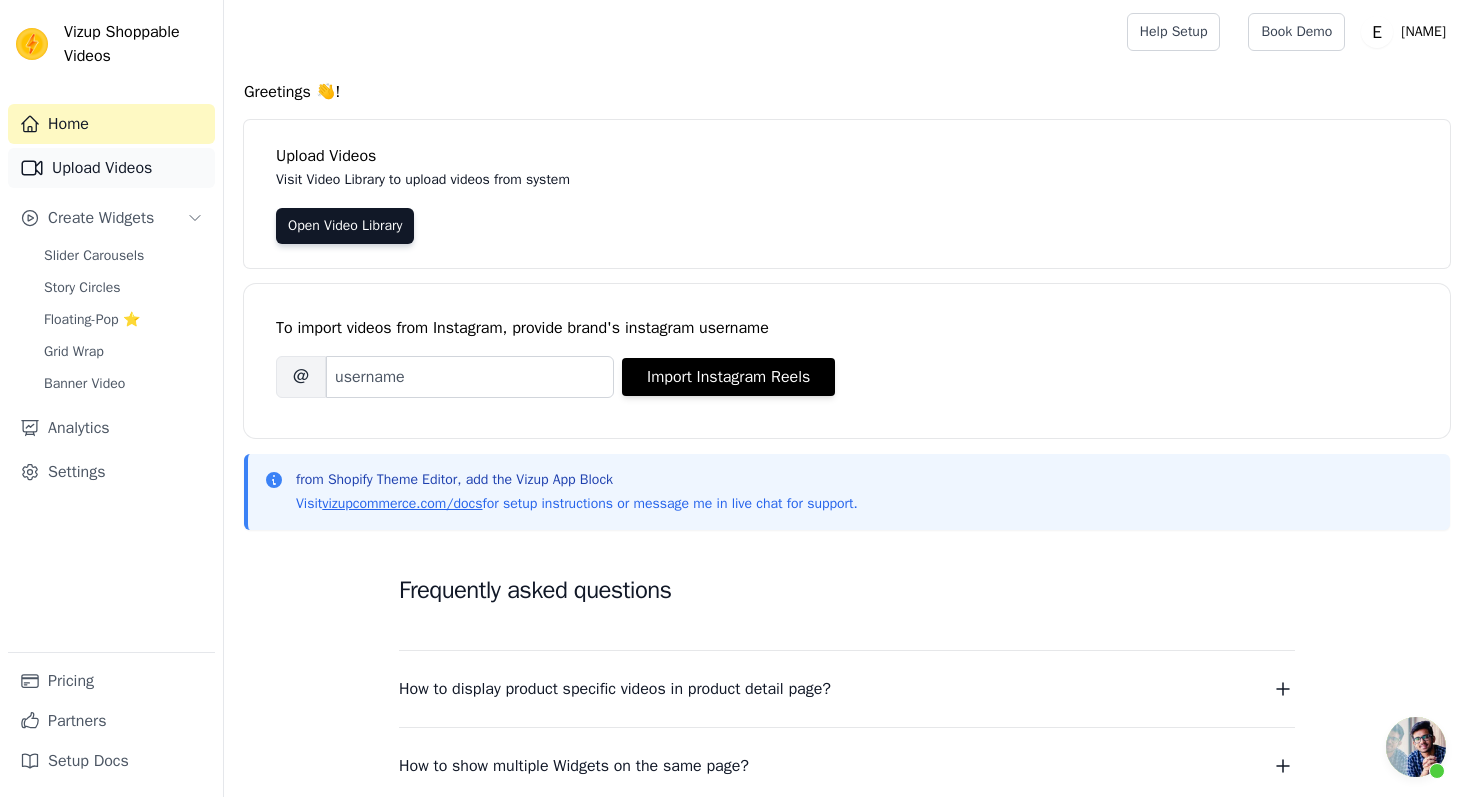 click on "Upload Videos" at bounding box center [111, 168] 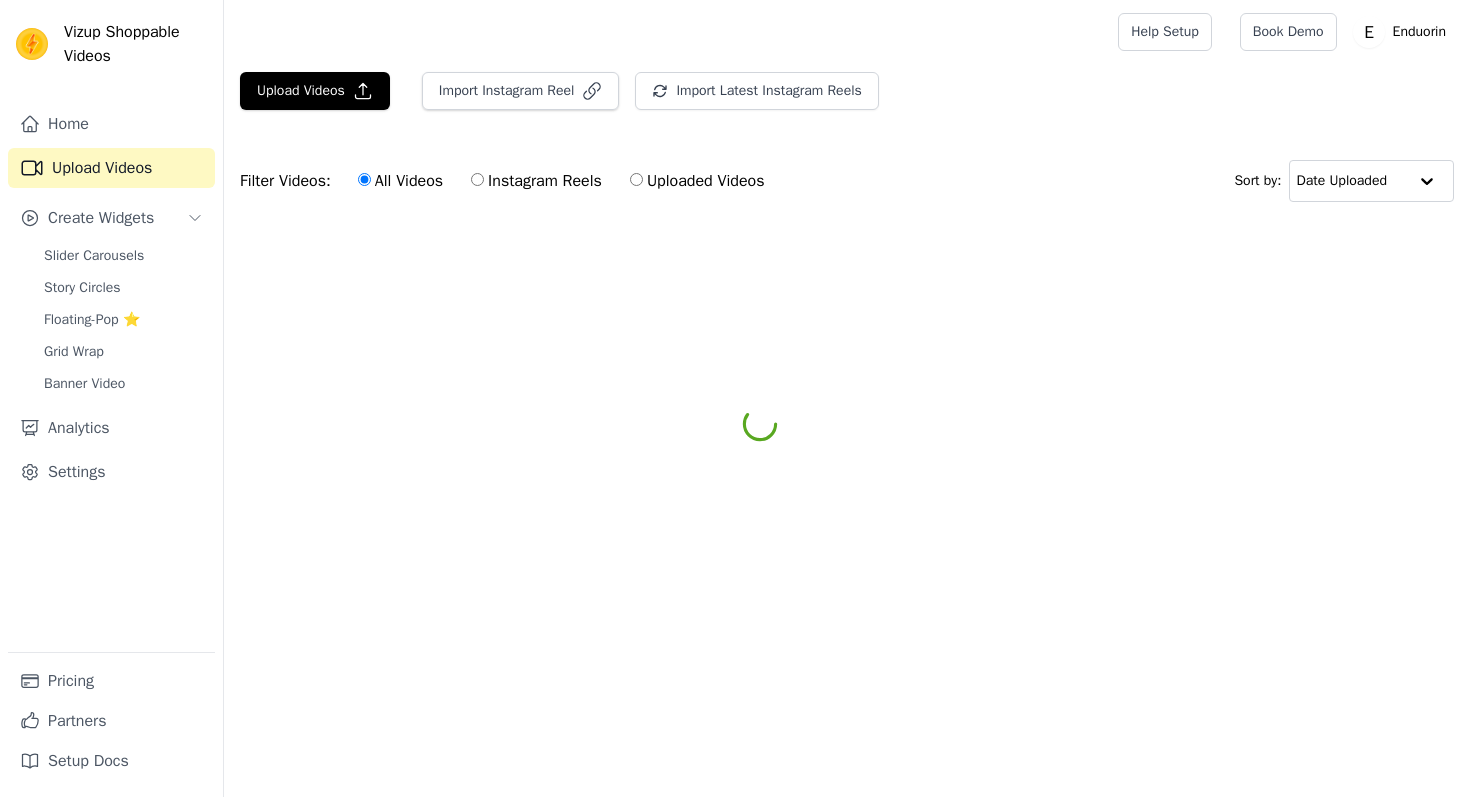 scroll, scrollTop: 0, scrollLeft: 0, axis: both 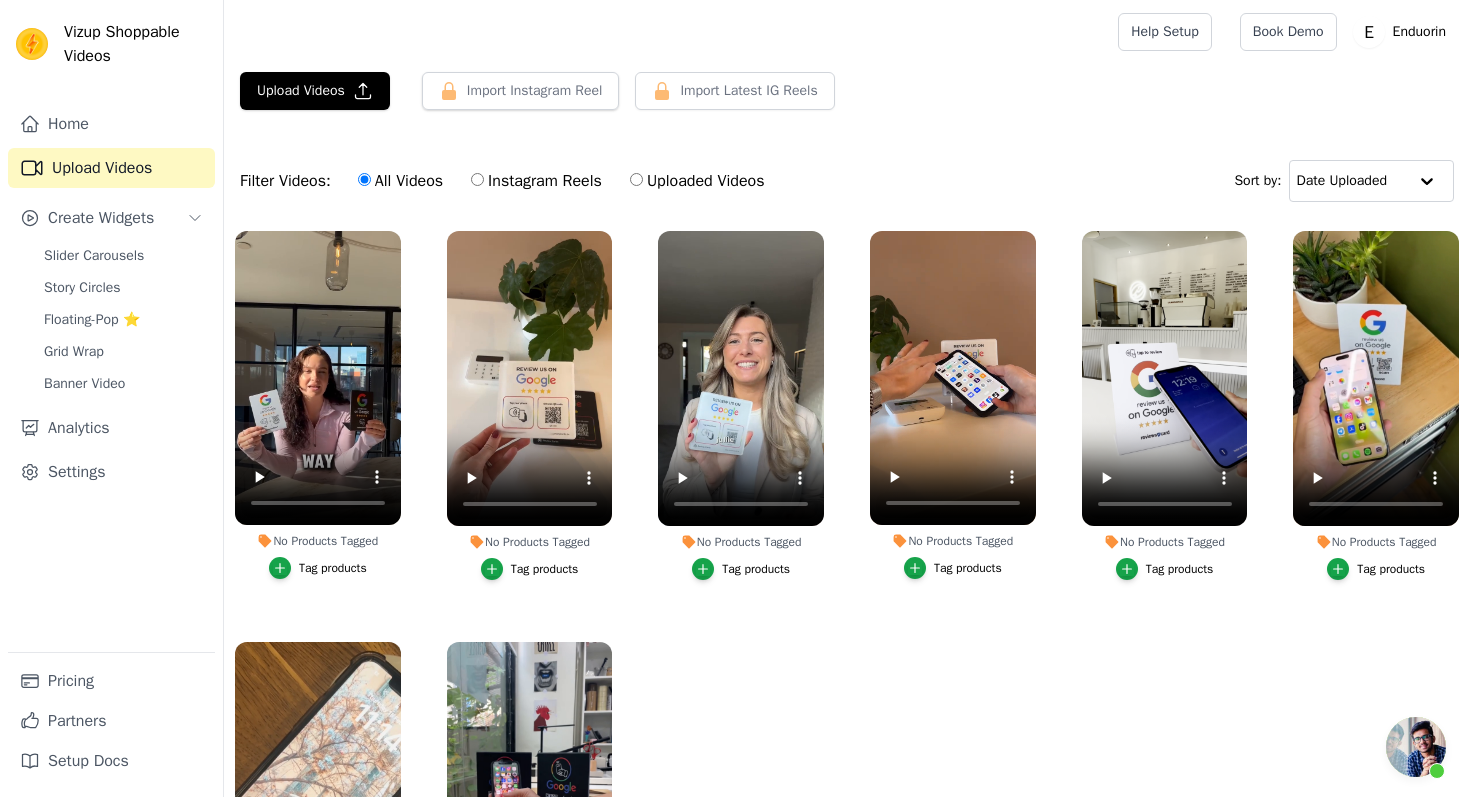 click on "Filter Videos:
All Videos
Instagram Reels
Uploaded Videos   Sort by:
Date Uploaded" at bounding box center (847, 181) 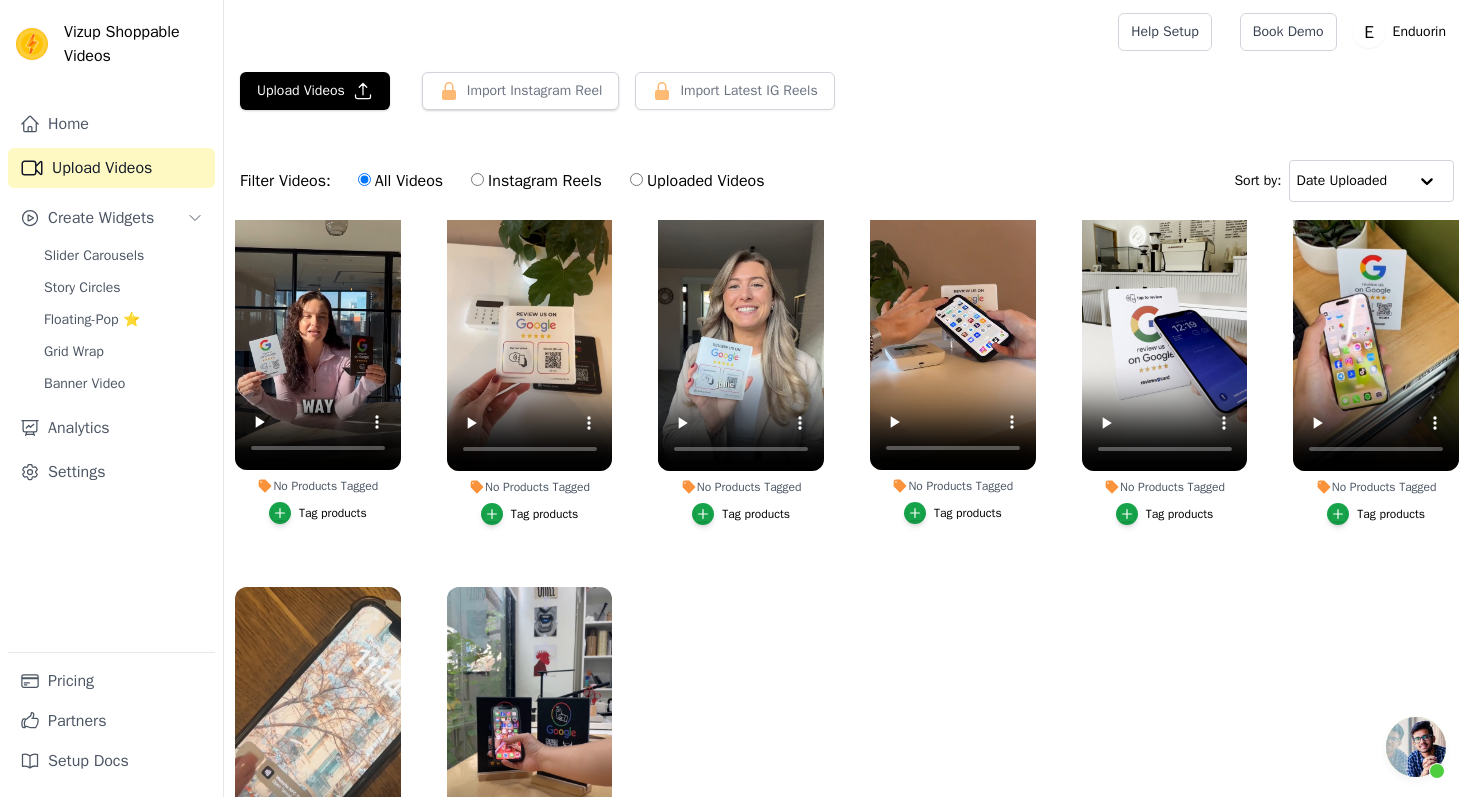 scroll, scrollTop: 21, scrollLeft: 0, axis: vertical 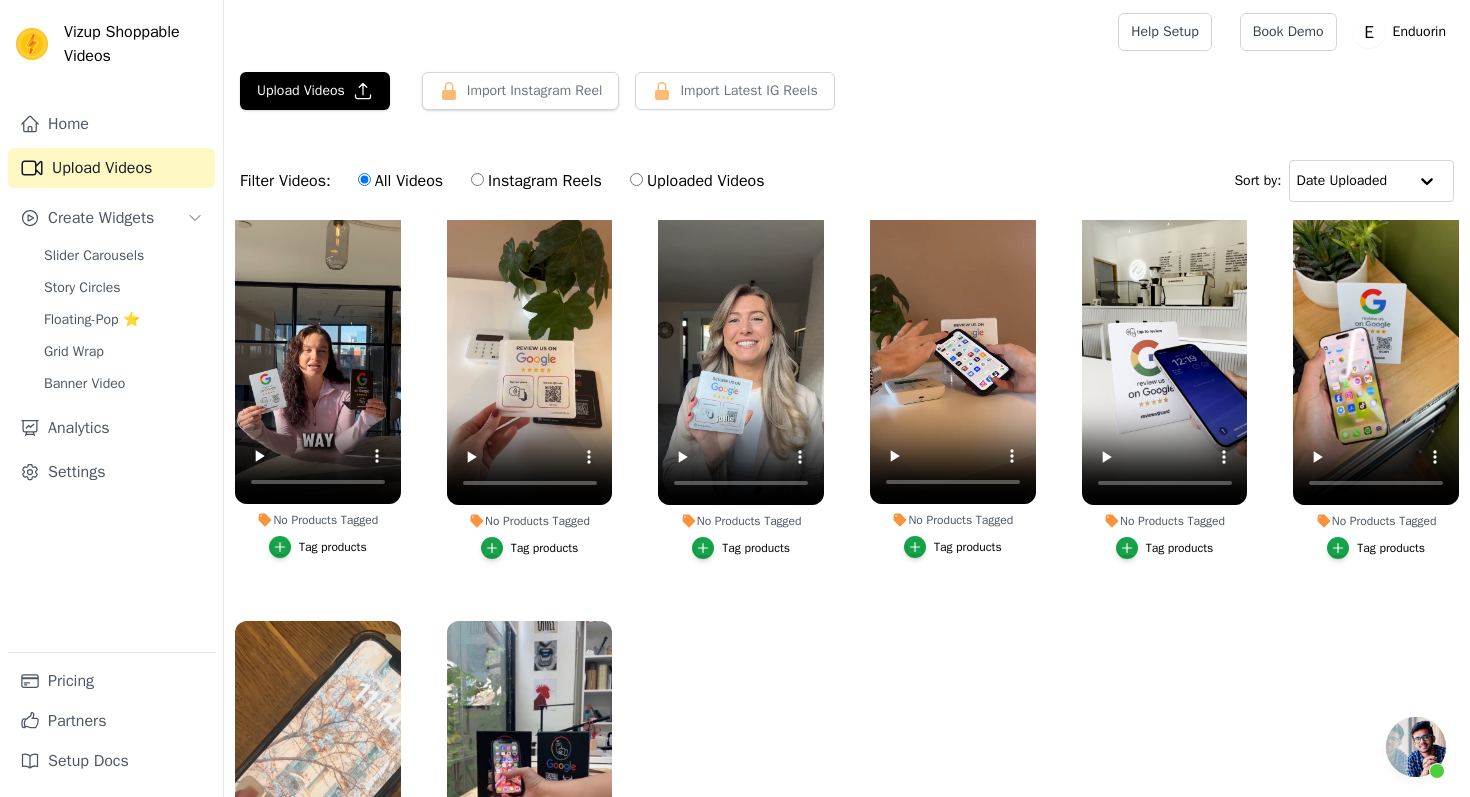 click on "No Products Tagged       Tag products
No Products Tagged       Tag products
No Products Tagged       Tag products
No Products Tagged       Tag products
No Products Tagged       Tag products
No Products Tagged       Tag products
No Products Tagged       Tag products
No Products Tagged       Tag products" at bounding box center [847, 586] 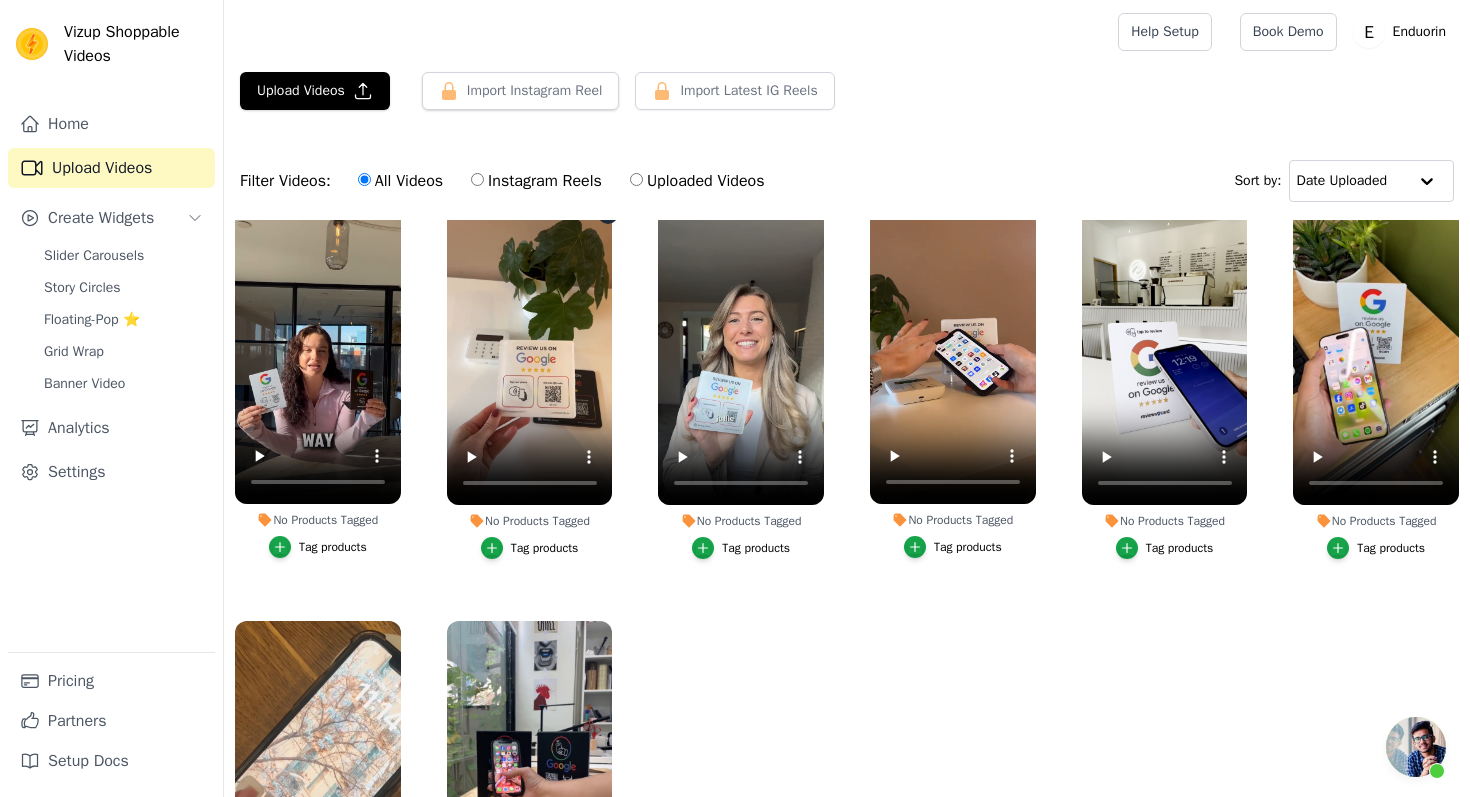 scroll, scrollTop: 0, scrollLeft: 0, axis: both 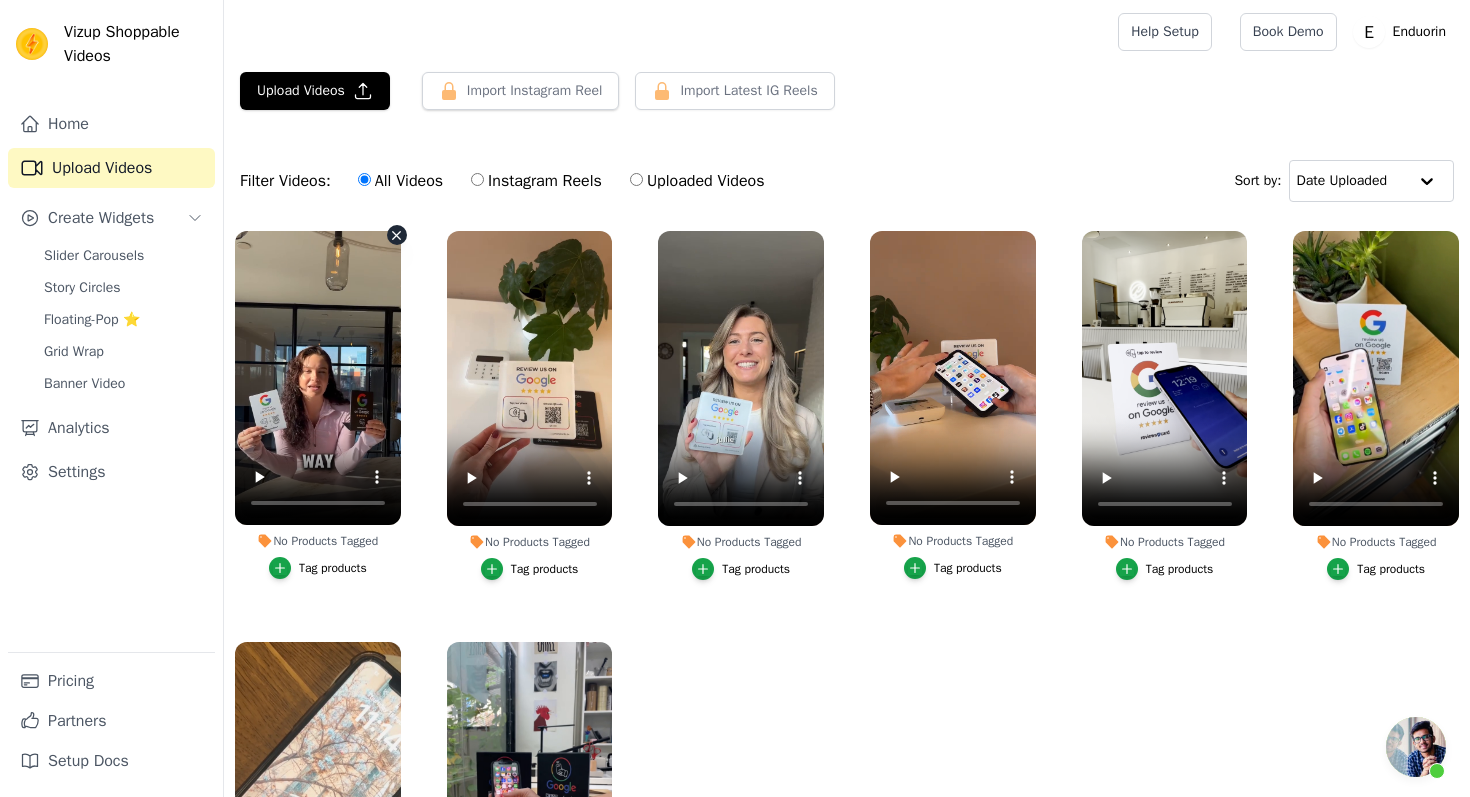 click on "No Products Tagged       Tag products" at bounding box center (318, 409) 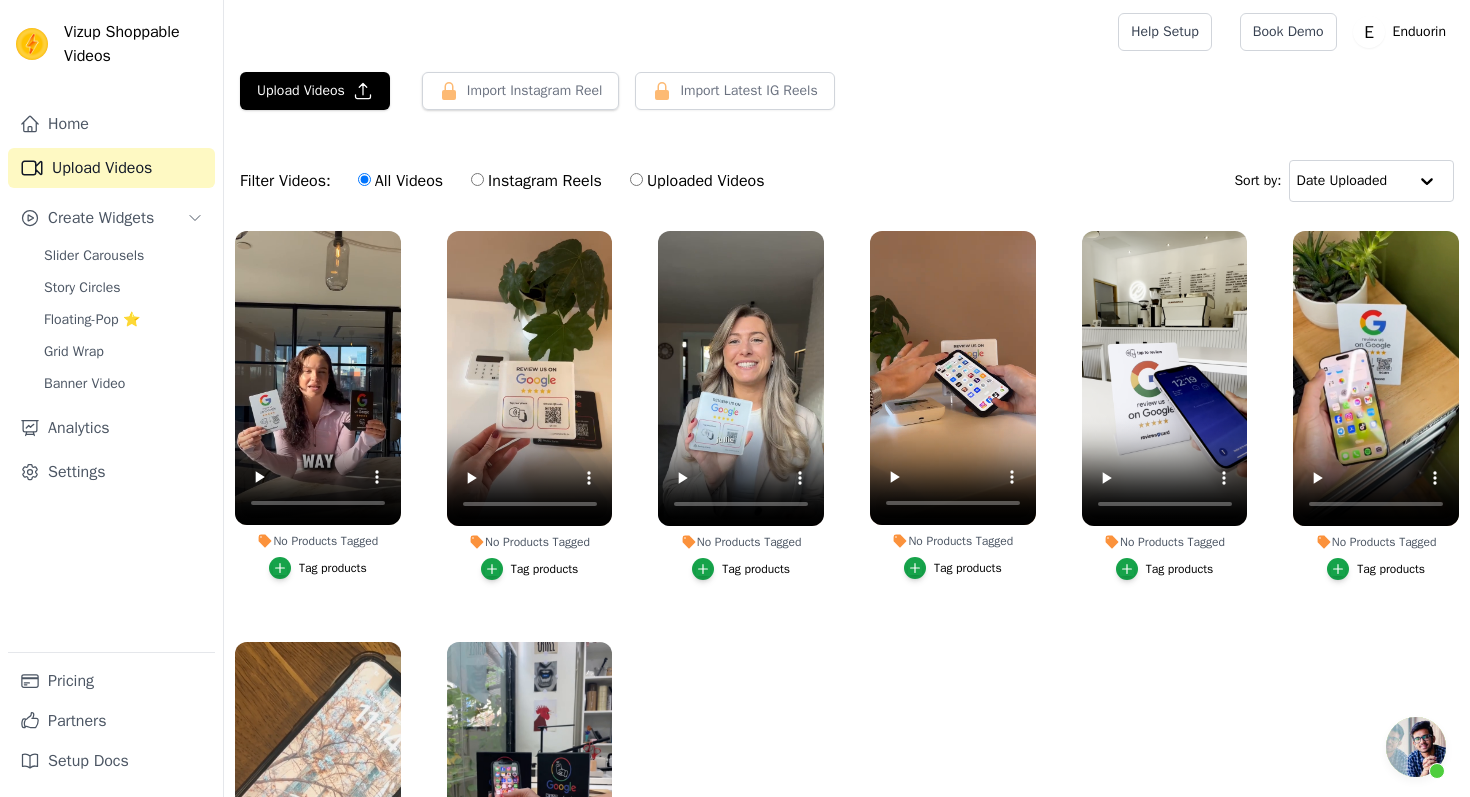 click on "No Products Tagged       Tag products" at bounding box center (318, 409) 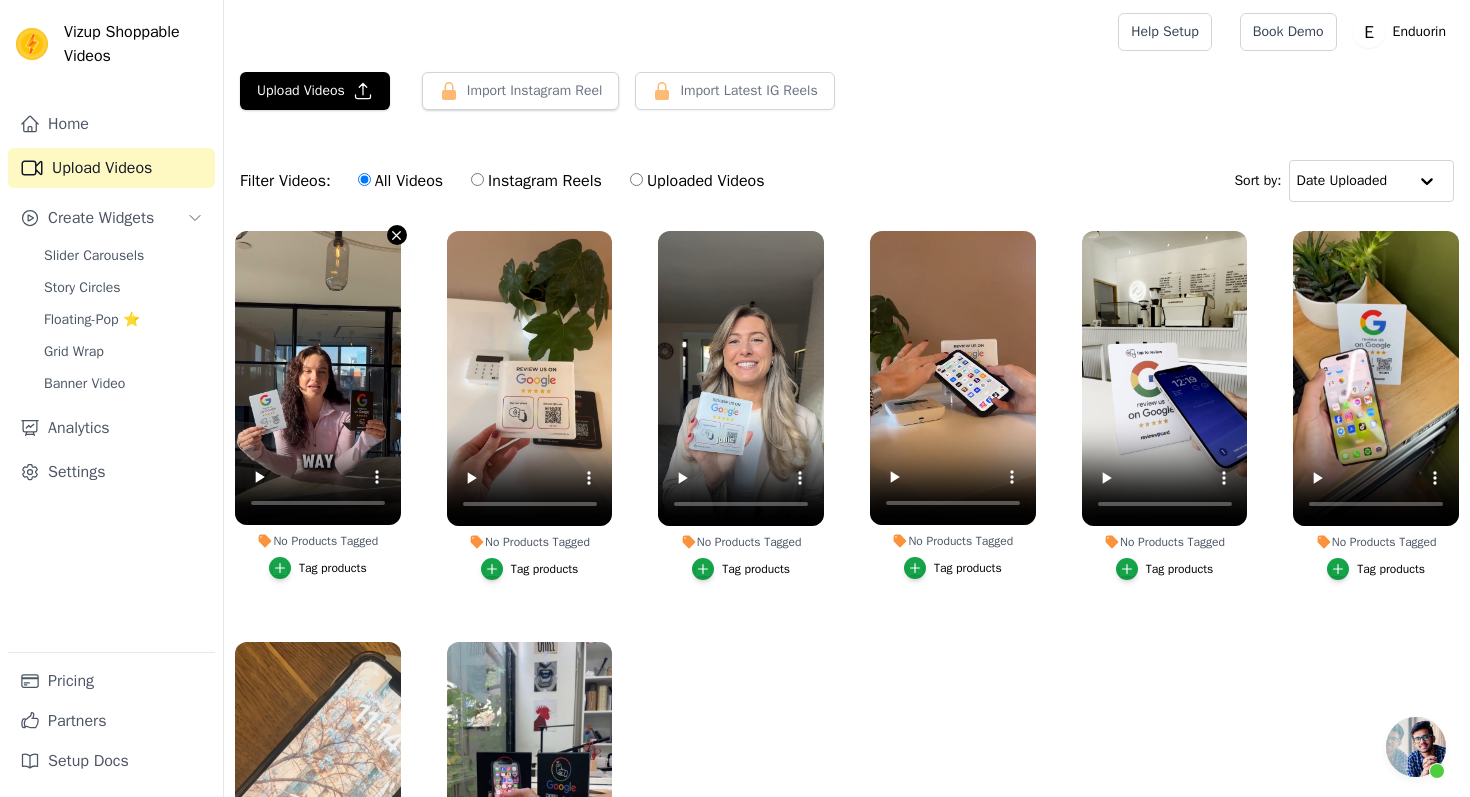click 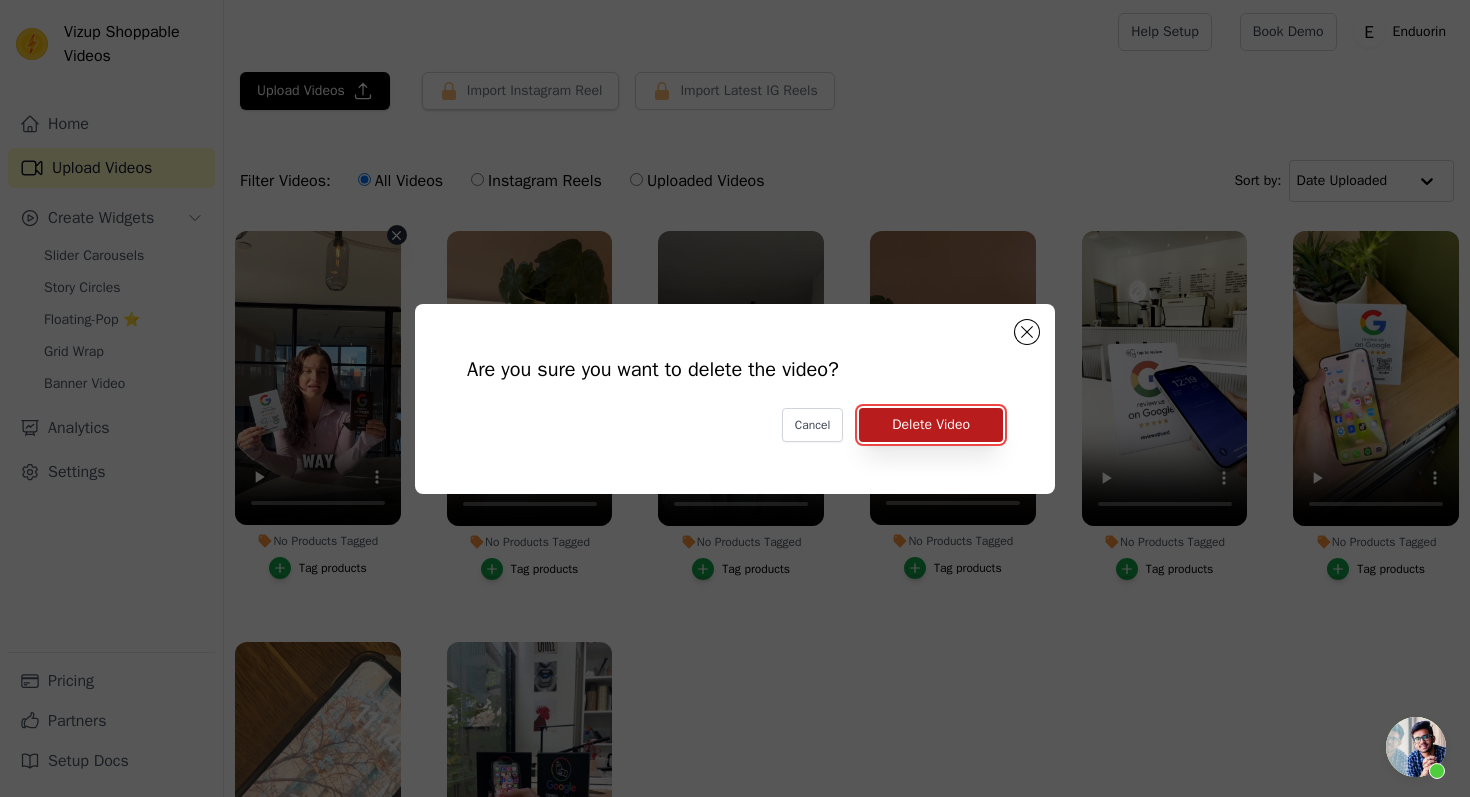 click on "Delete Video" at bounding box center [931, 425] 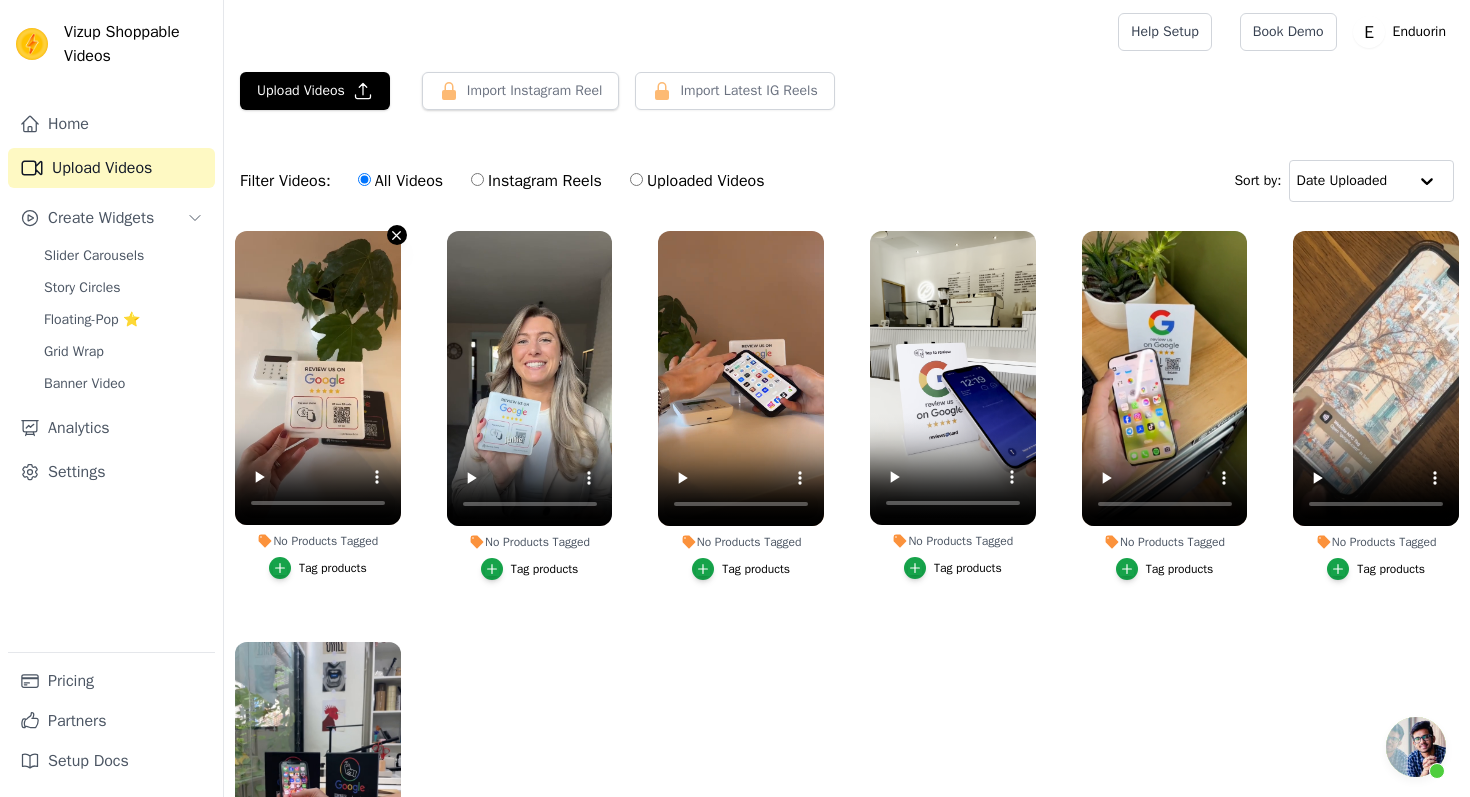 click 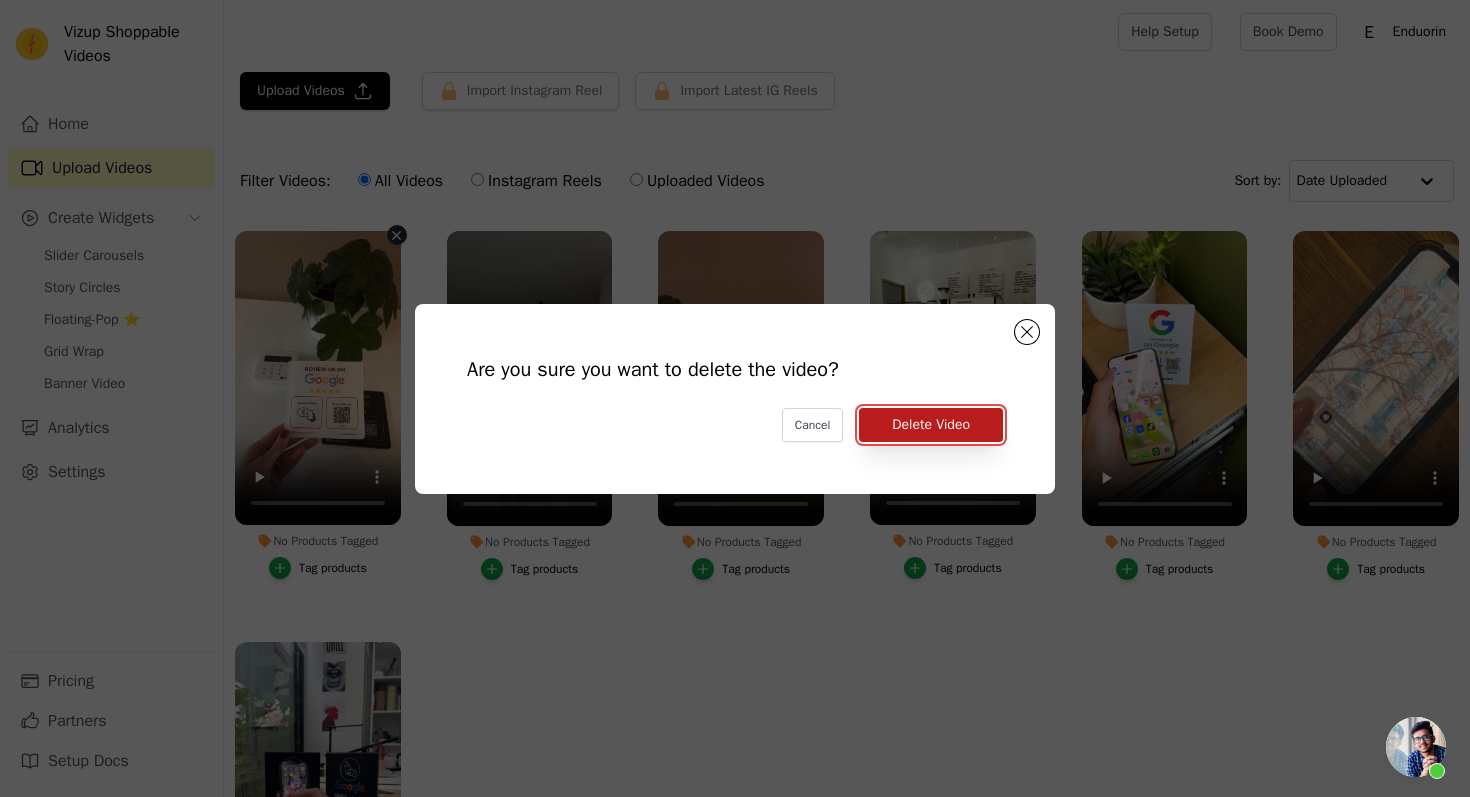 click on "Delete Video" at bounding box center [931, 425] 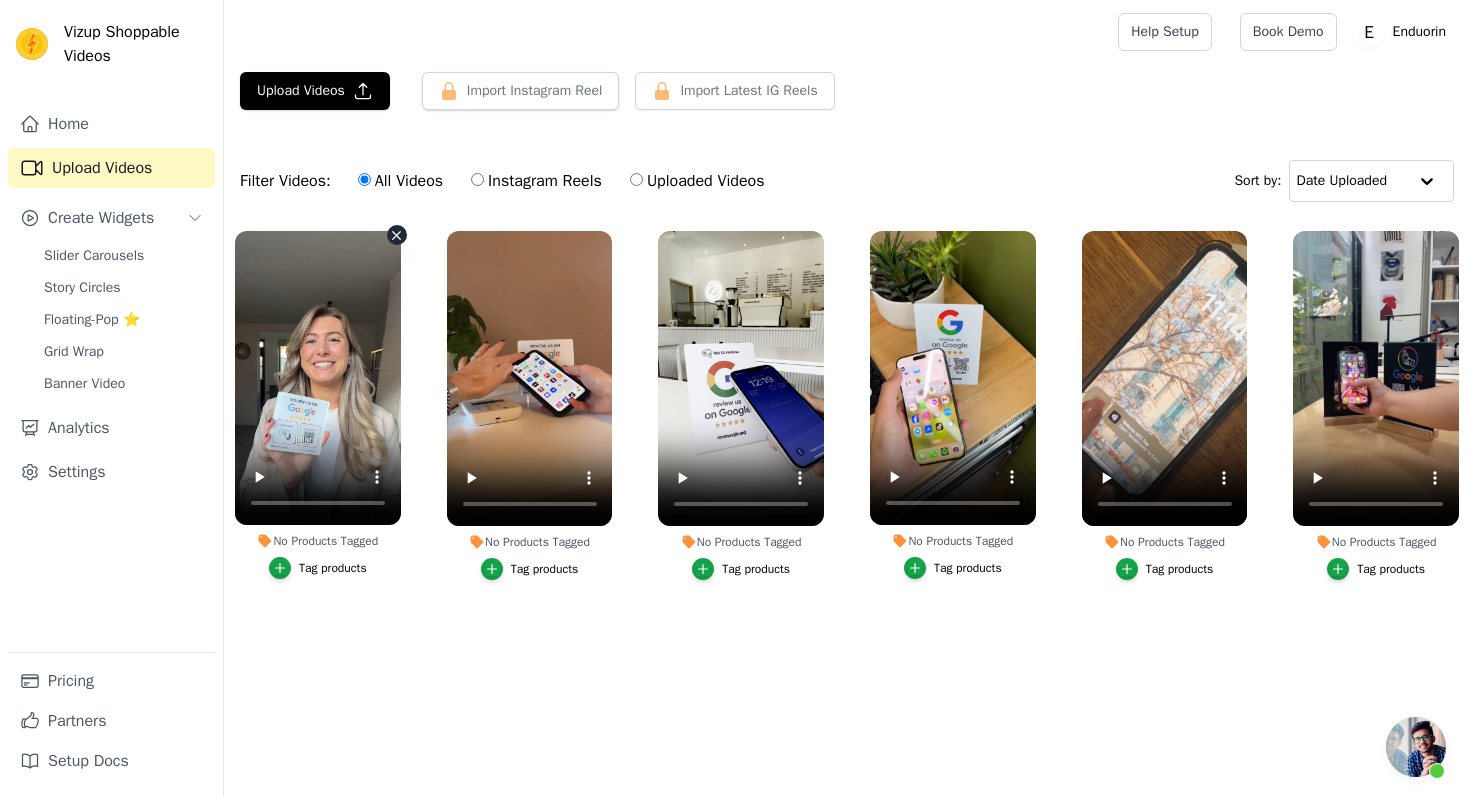 click 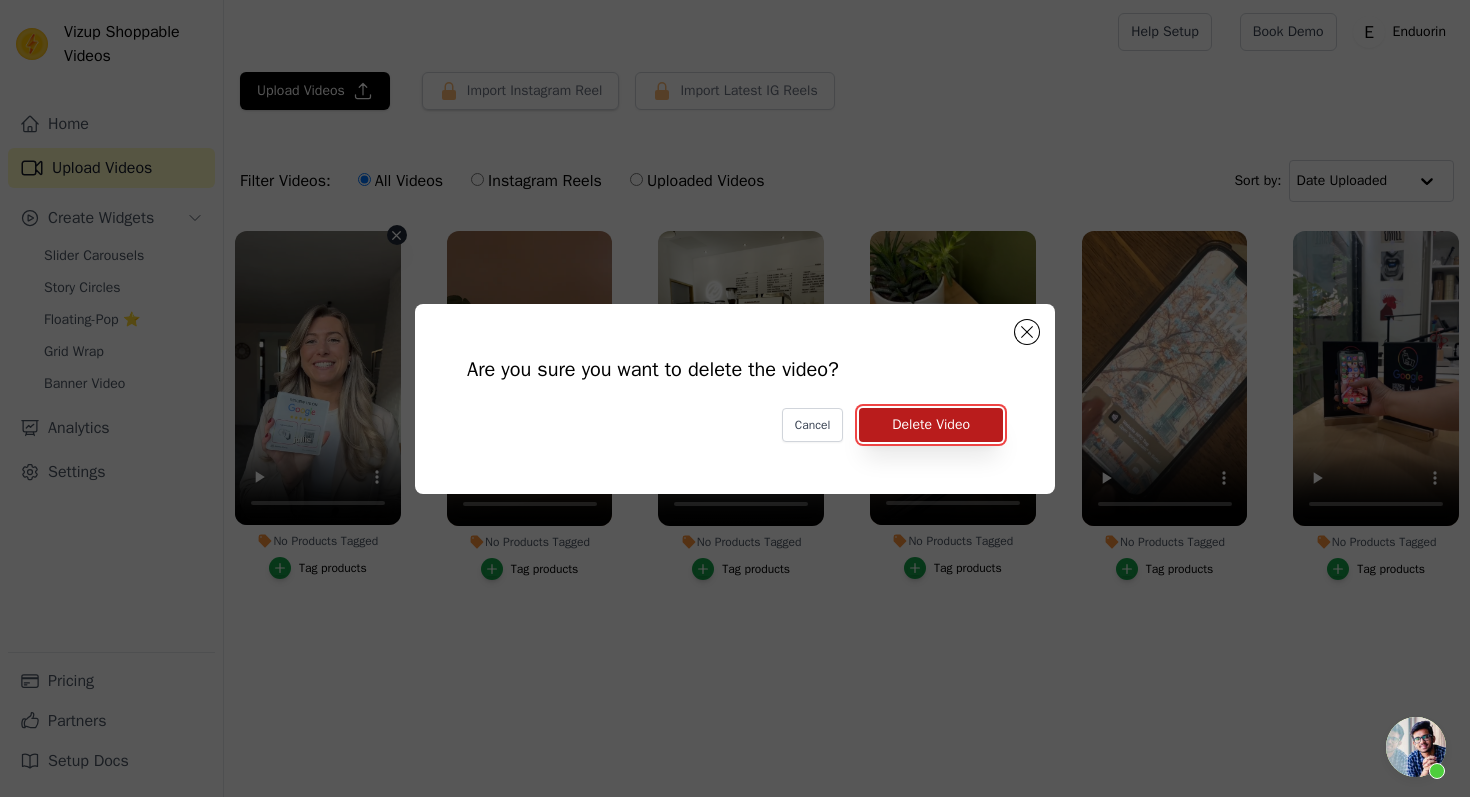 click on "Delete Video" at bounding box center [931, 425] 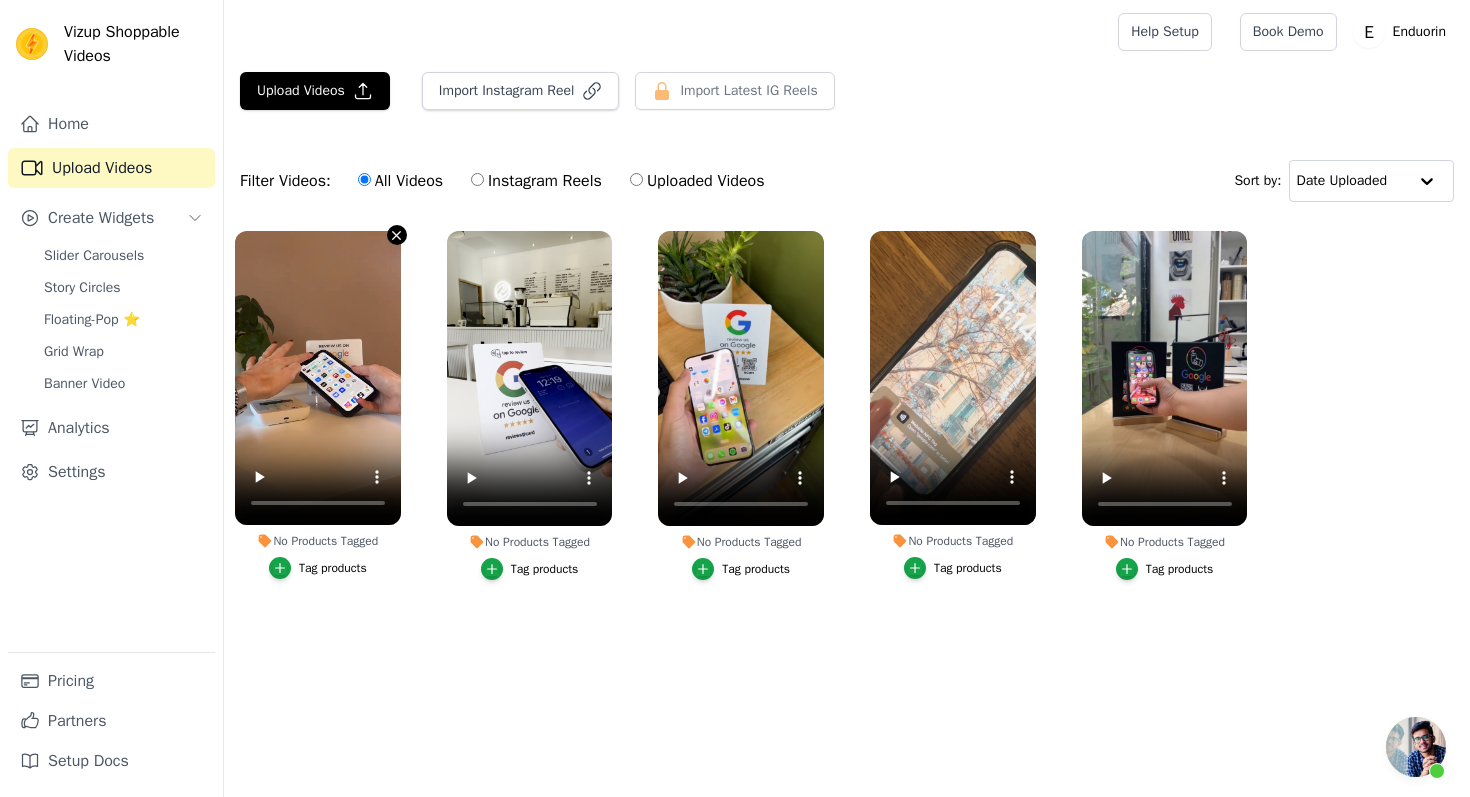 click 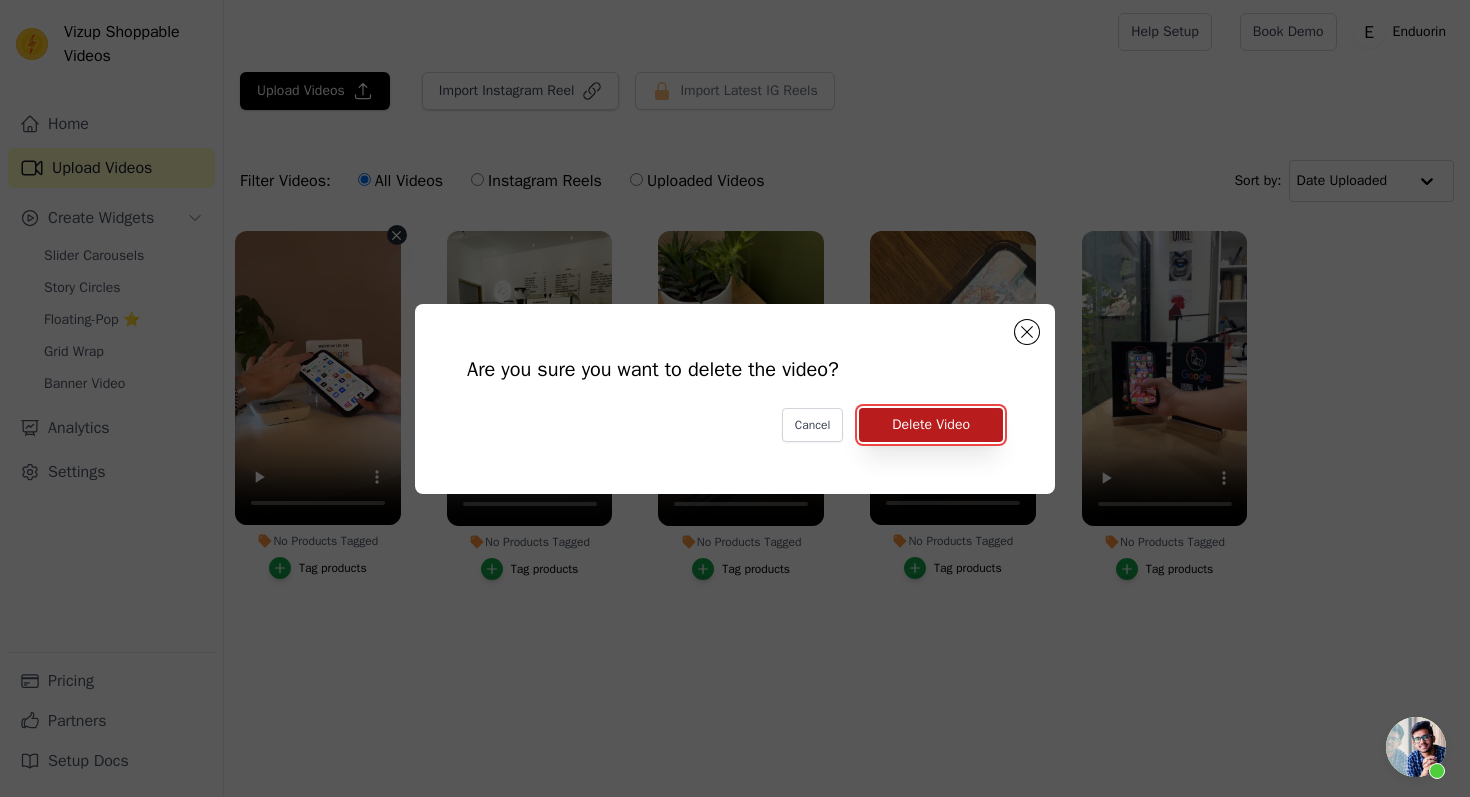 click on "Delete Video" at bounding box center [931, 425] 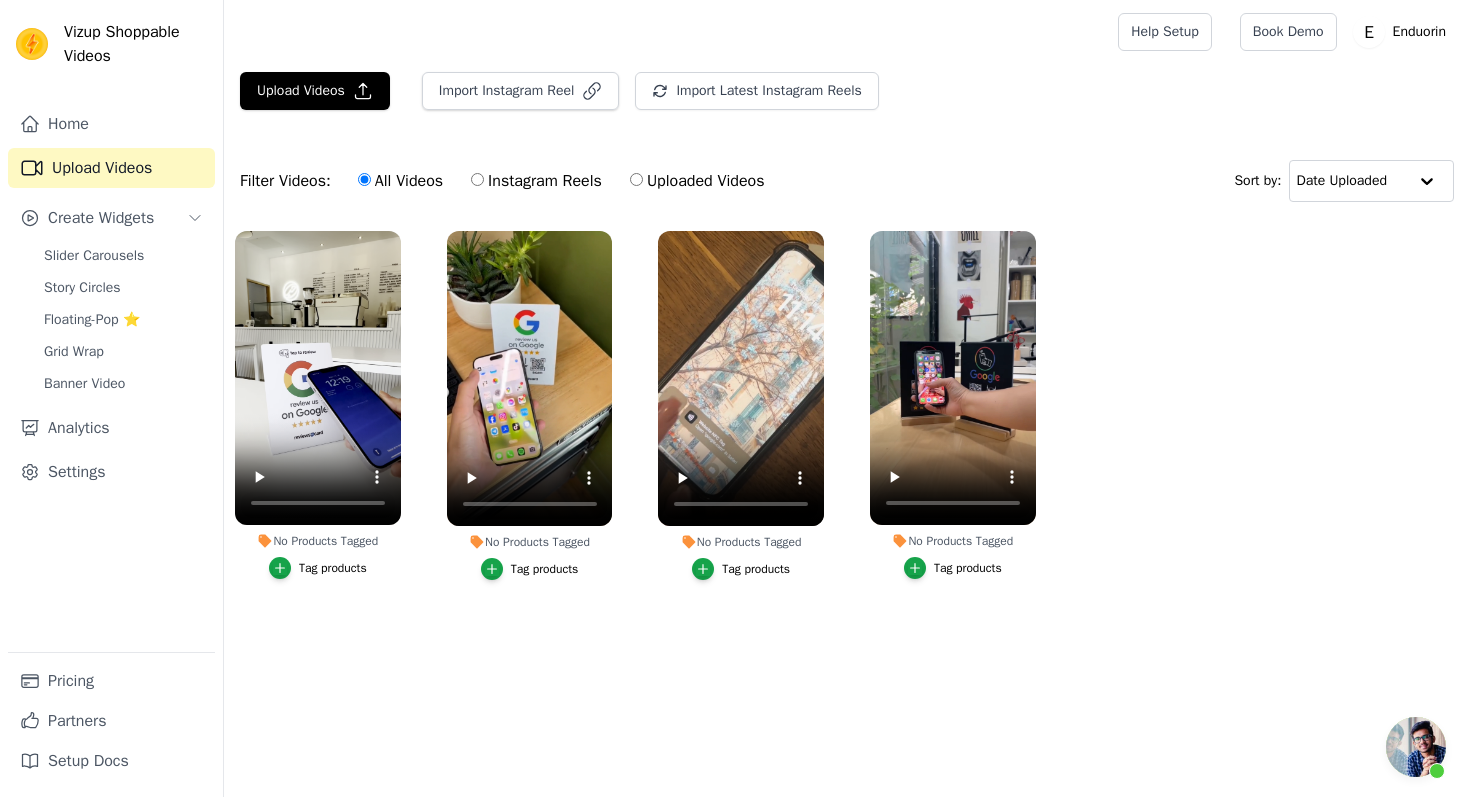 click on "No Products Tagged       Tag products" at bounding box center (318, 409) 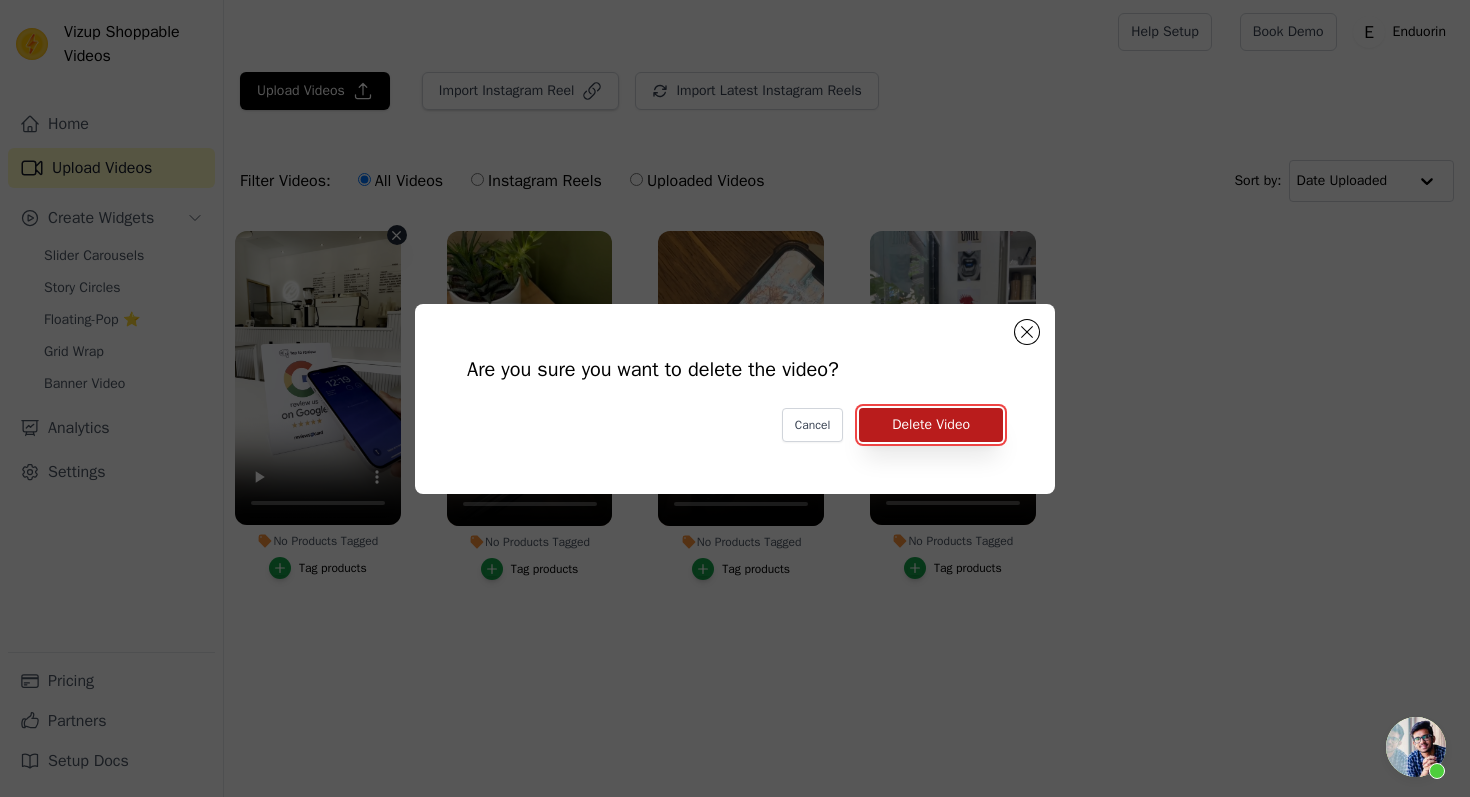 click on "Delete Video" at bounding box center (931, 425) 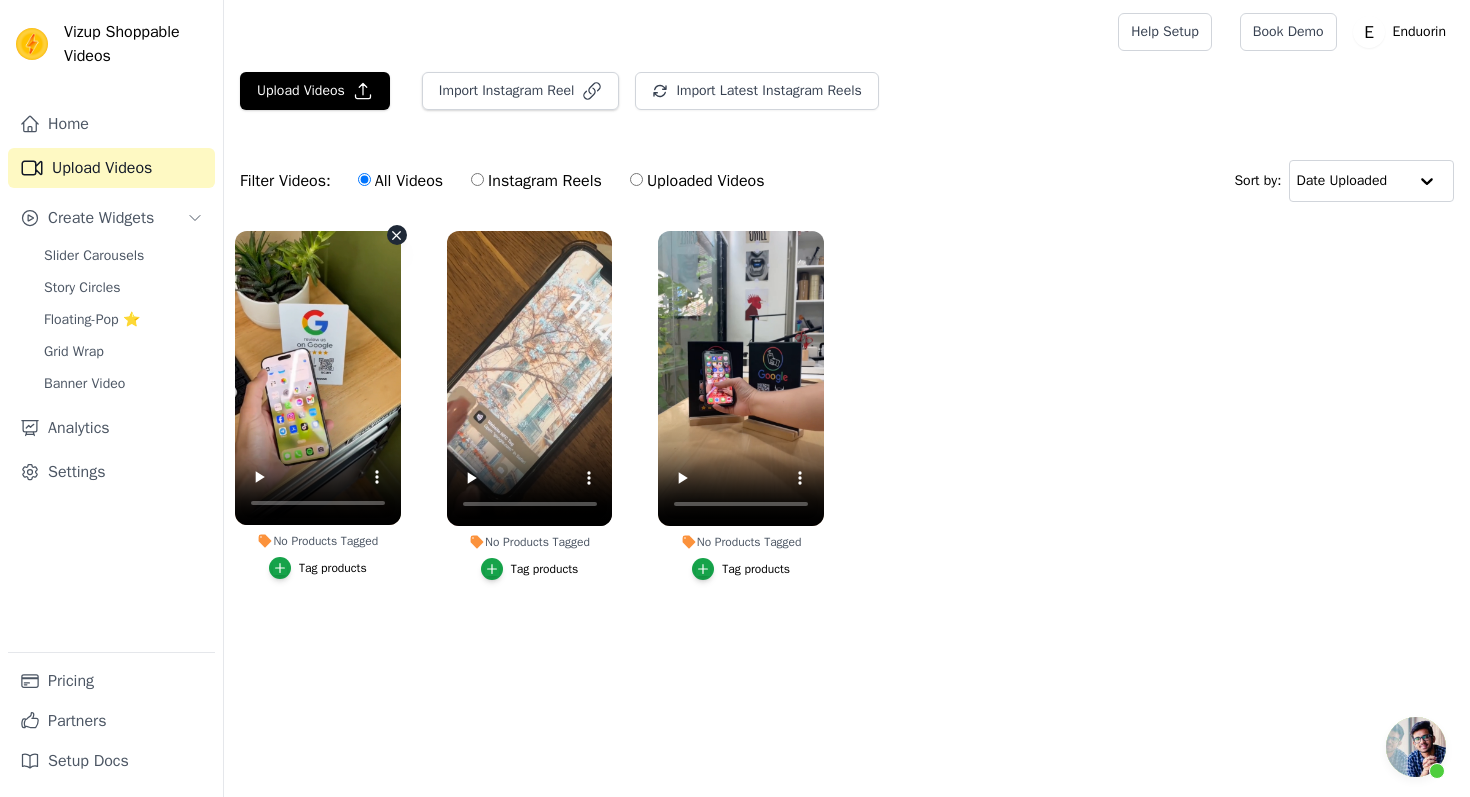 click 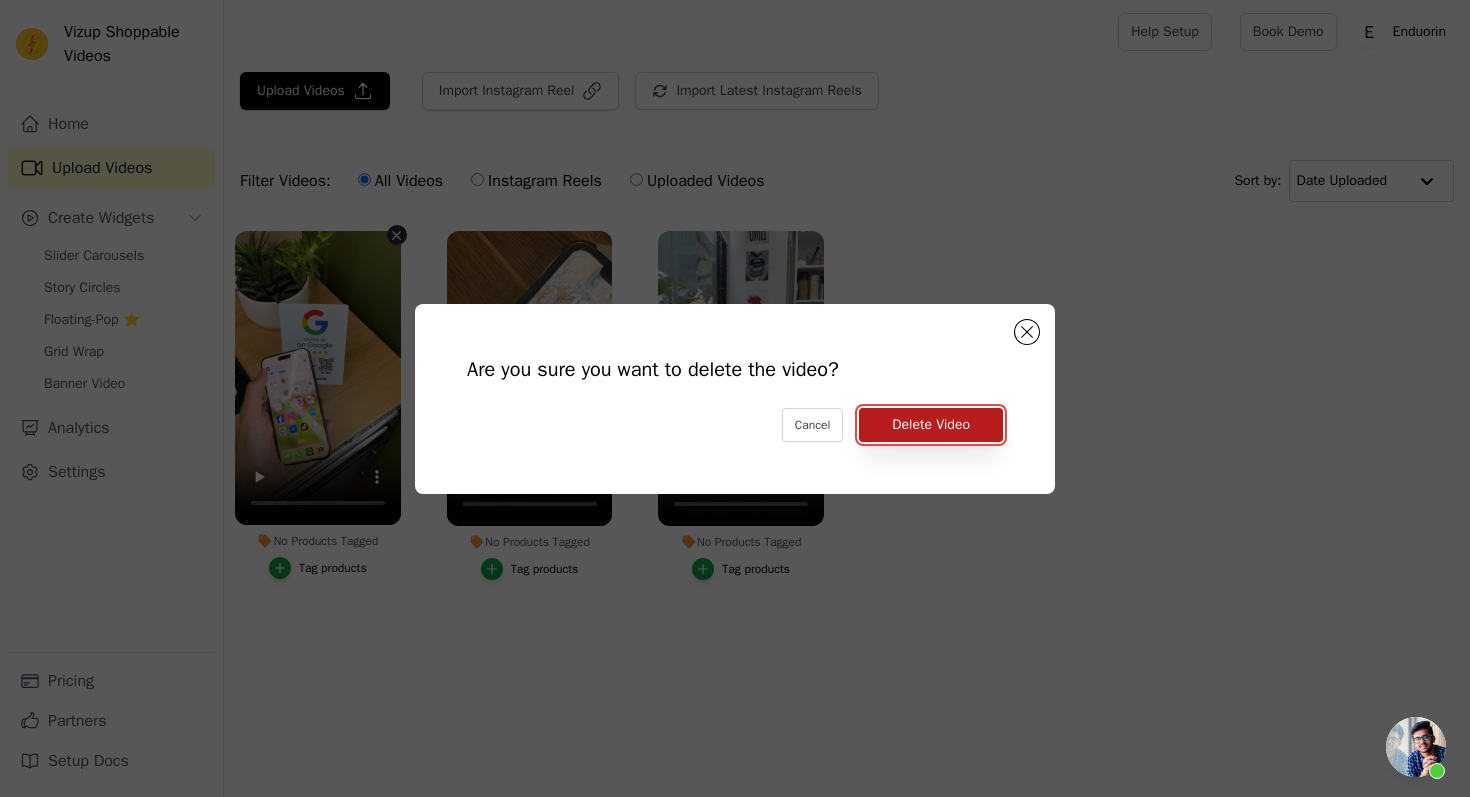 click on "Delete Video" at bounding box center (931, 425) 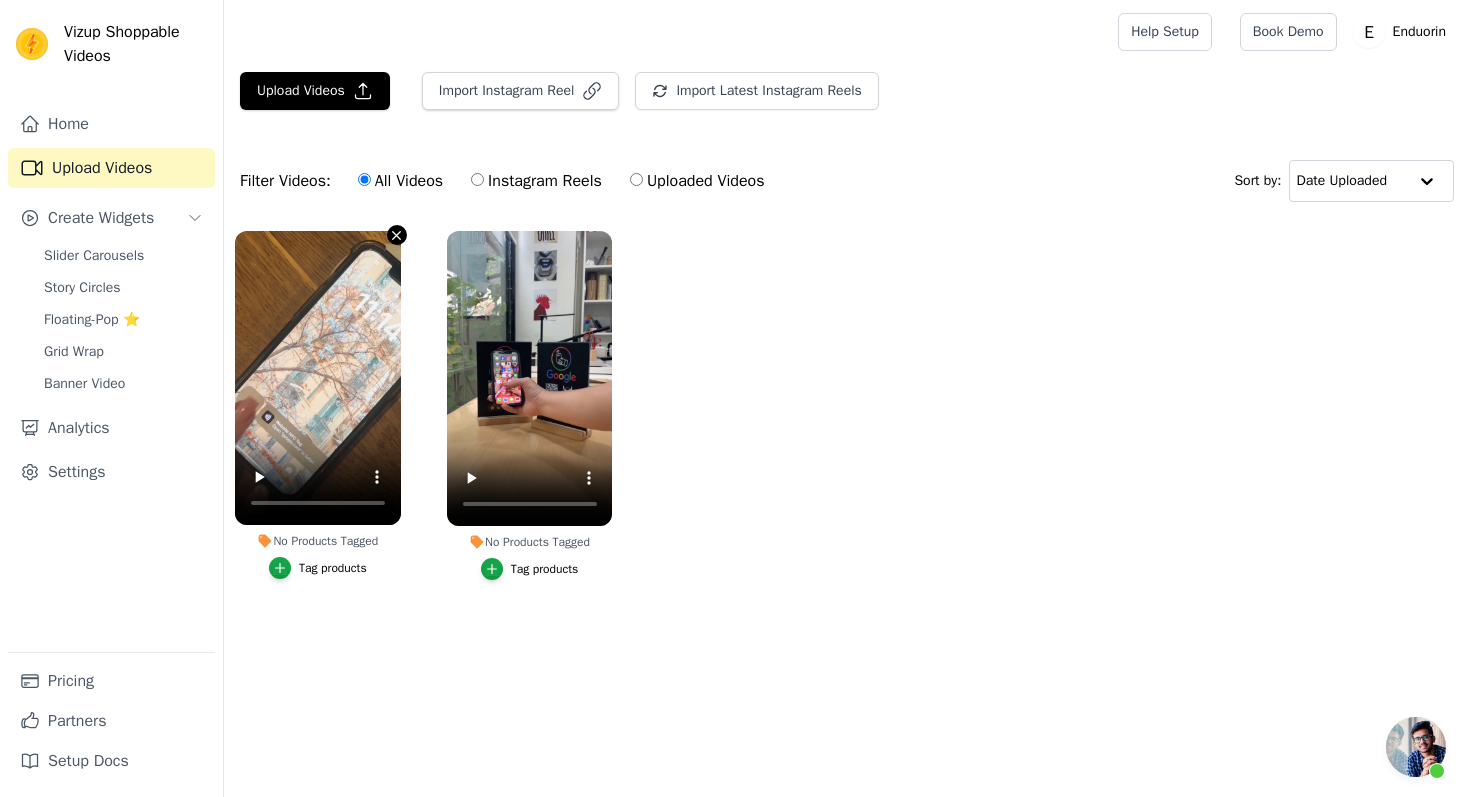 click 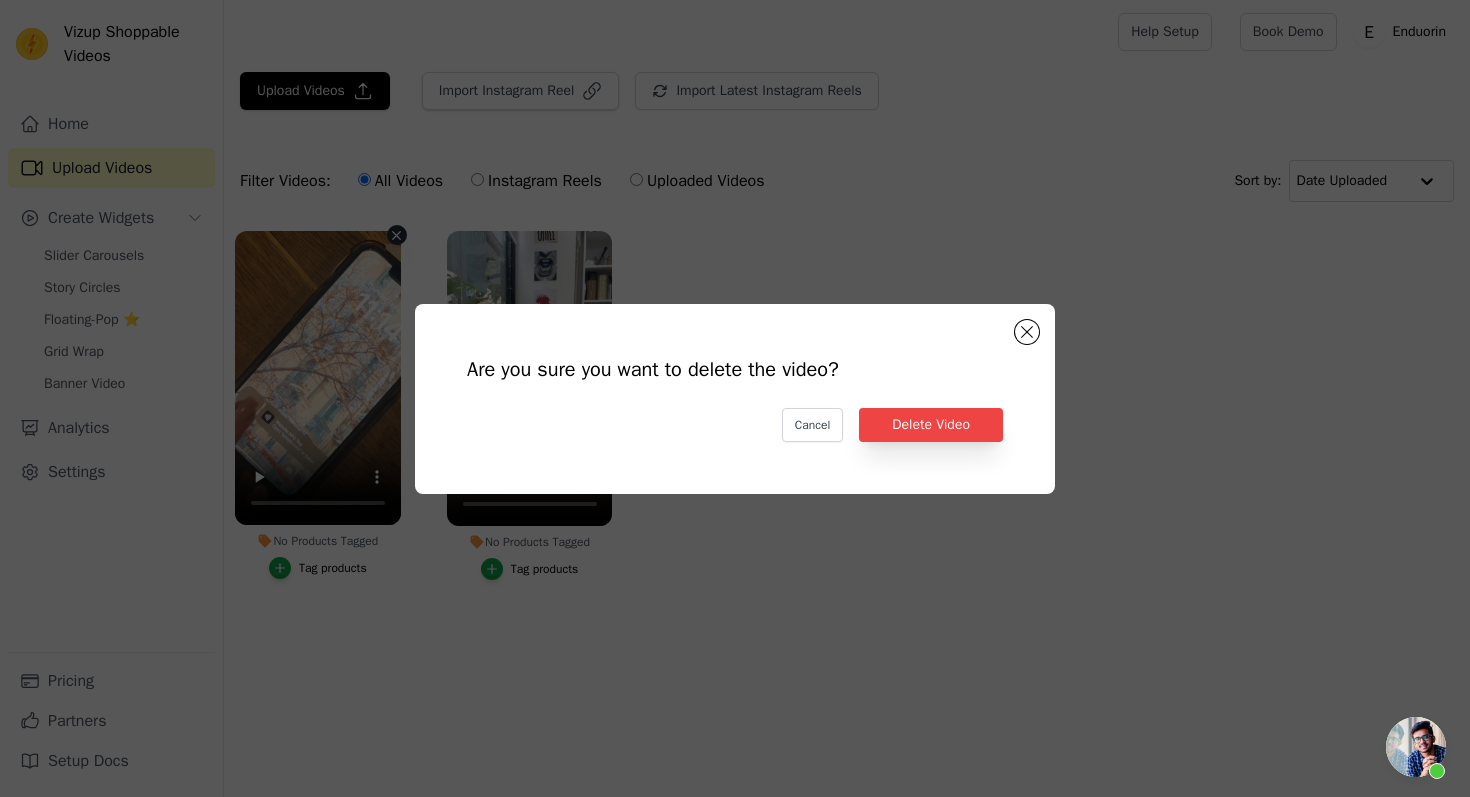 click on "Are you sure you want to delete the video?   Cancel   Delete Video" at bounding box center [735, 399] 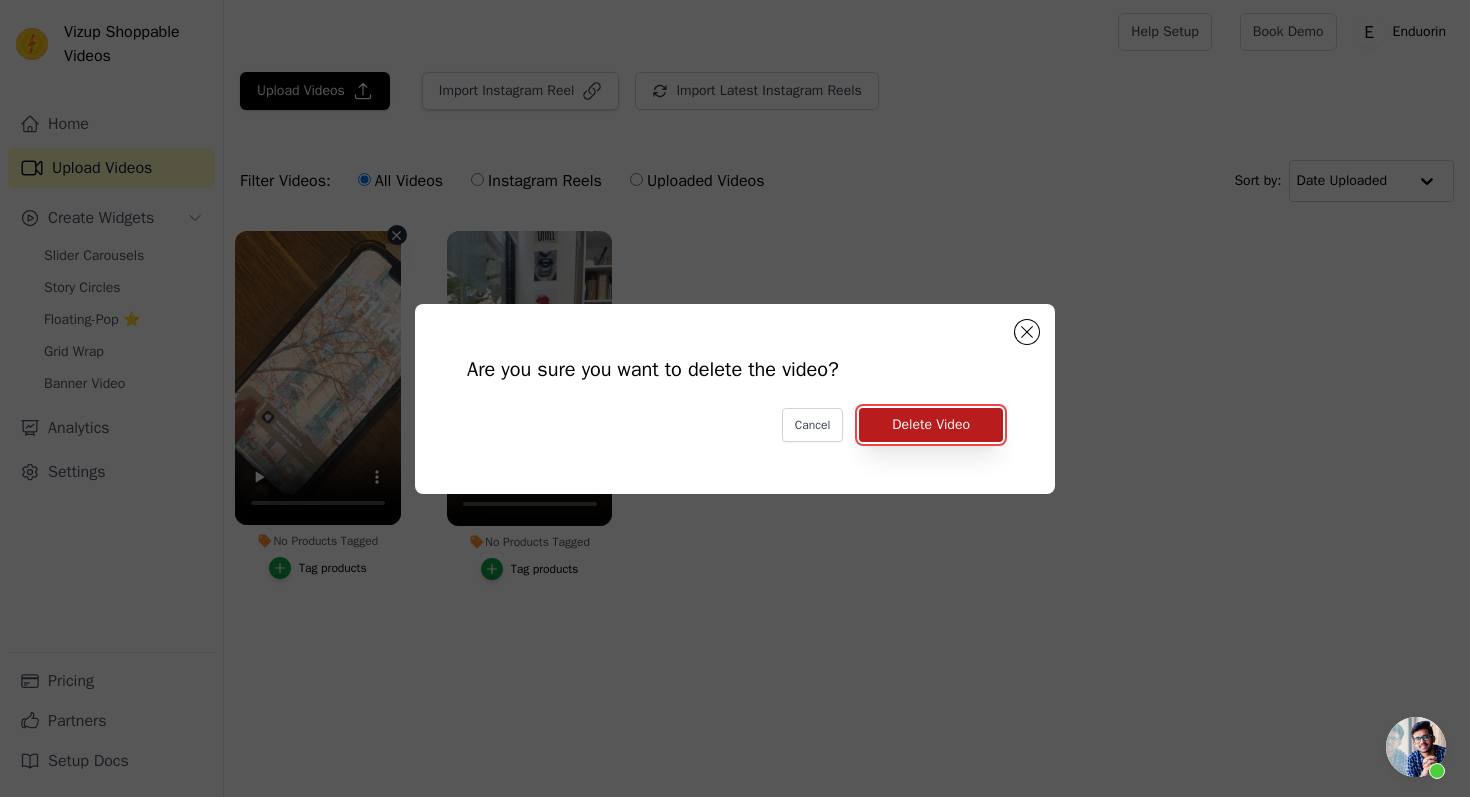 click on "Delete Video" at bounding box center (931, 425) 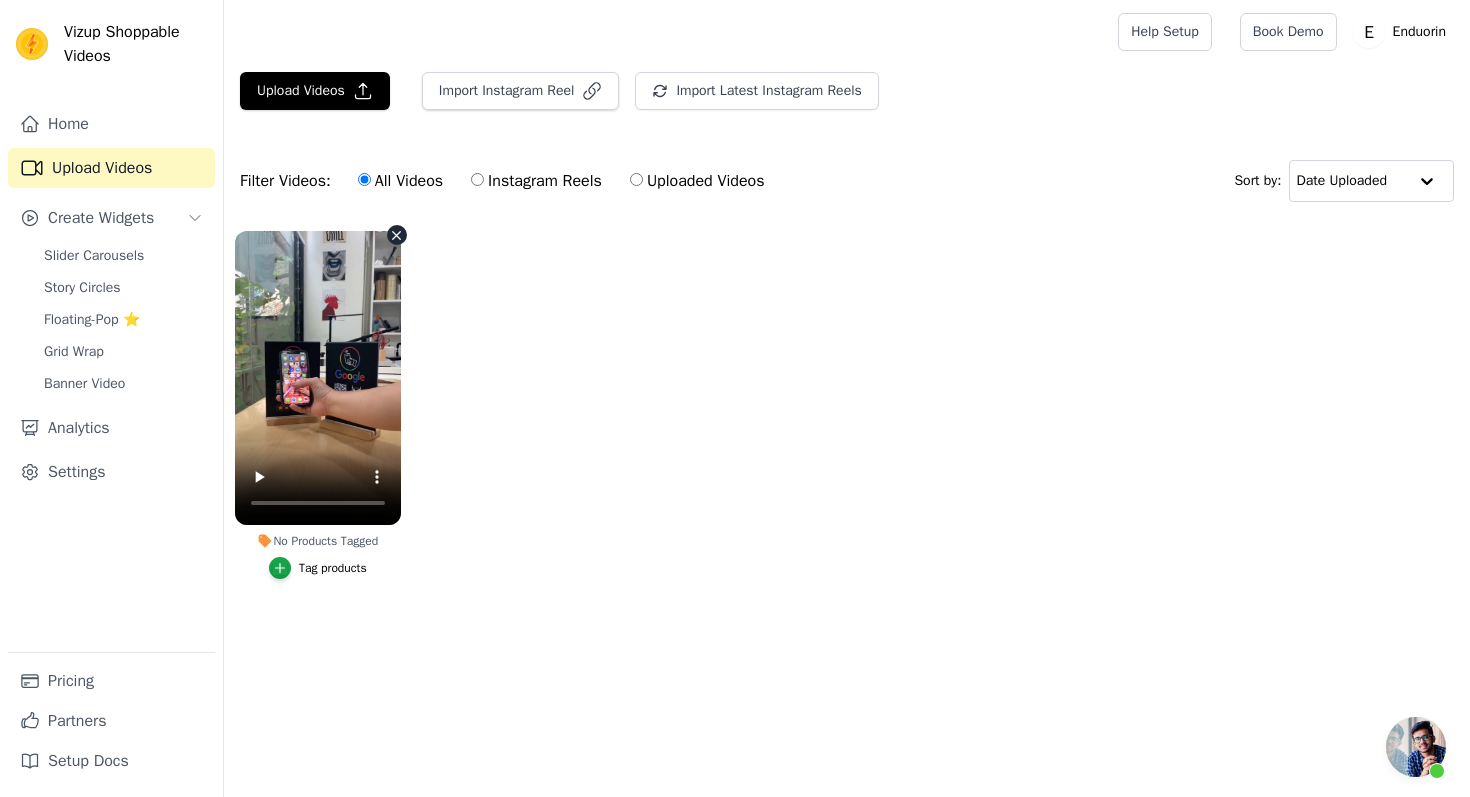 click 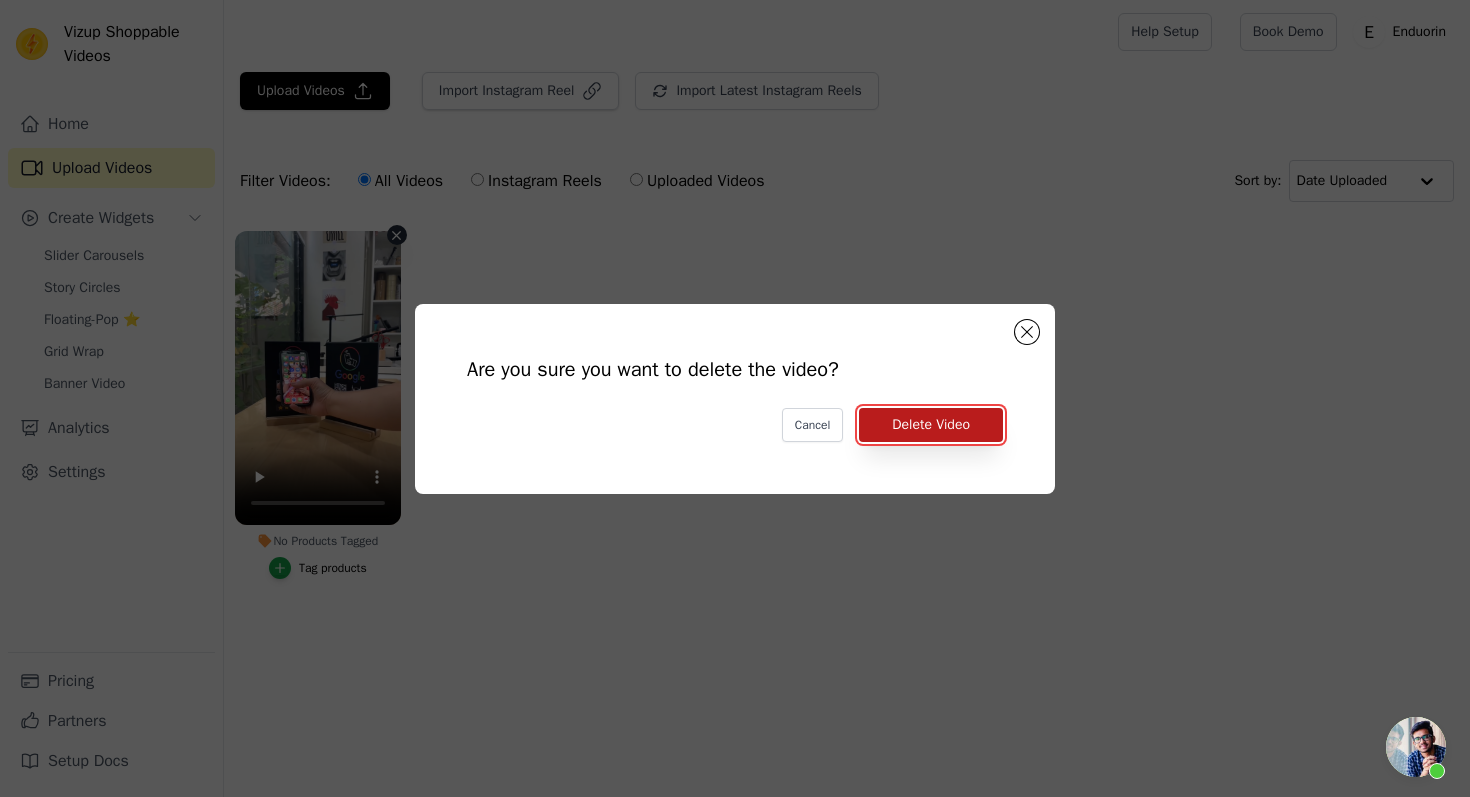 click on "Delete Video" at bounding box center [931, 425] 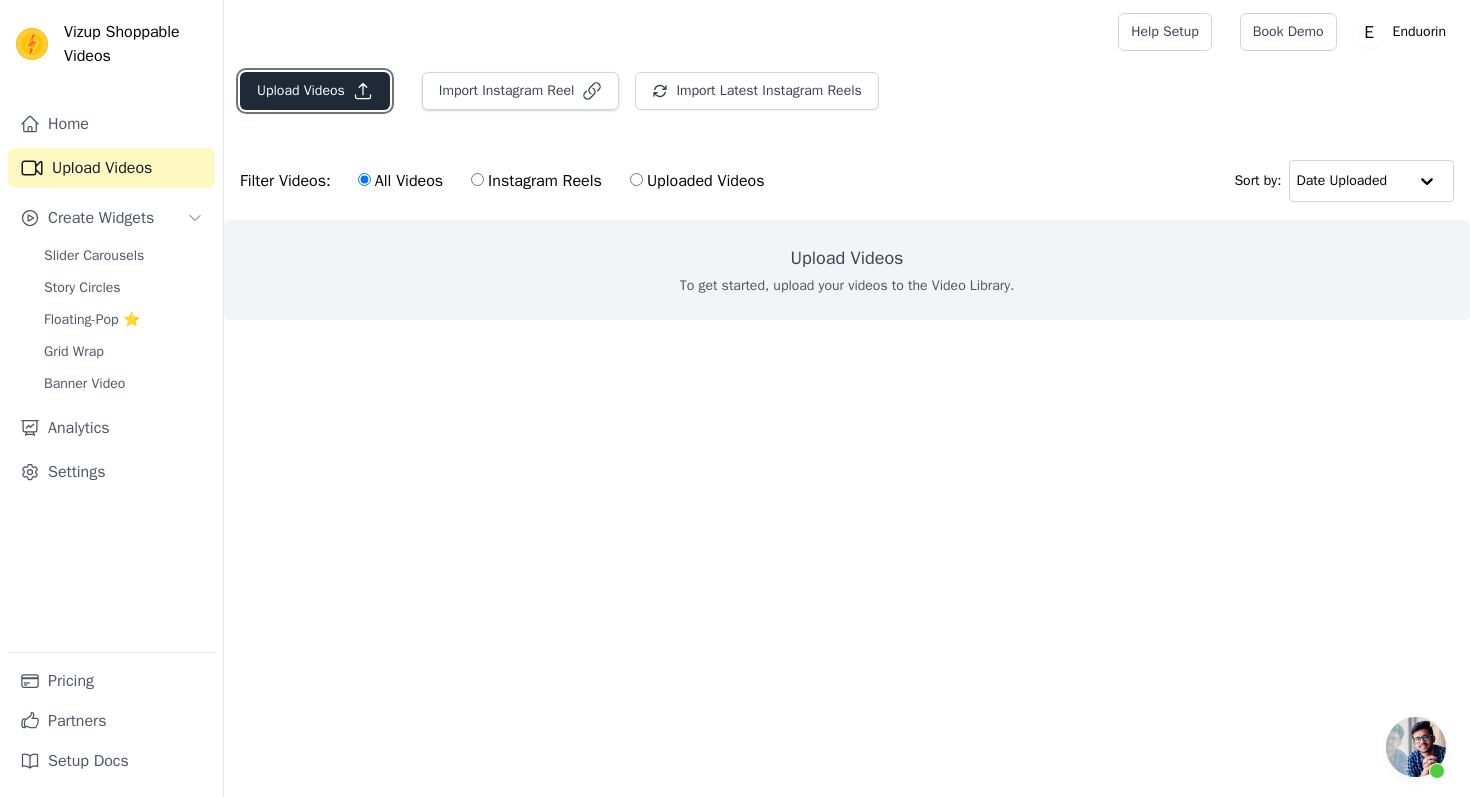 click on "Upload Videos" at bounding box center (315, 91) 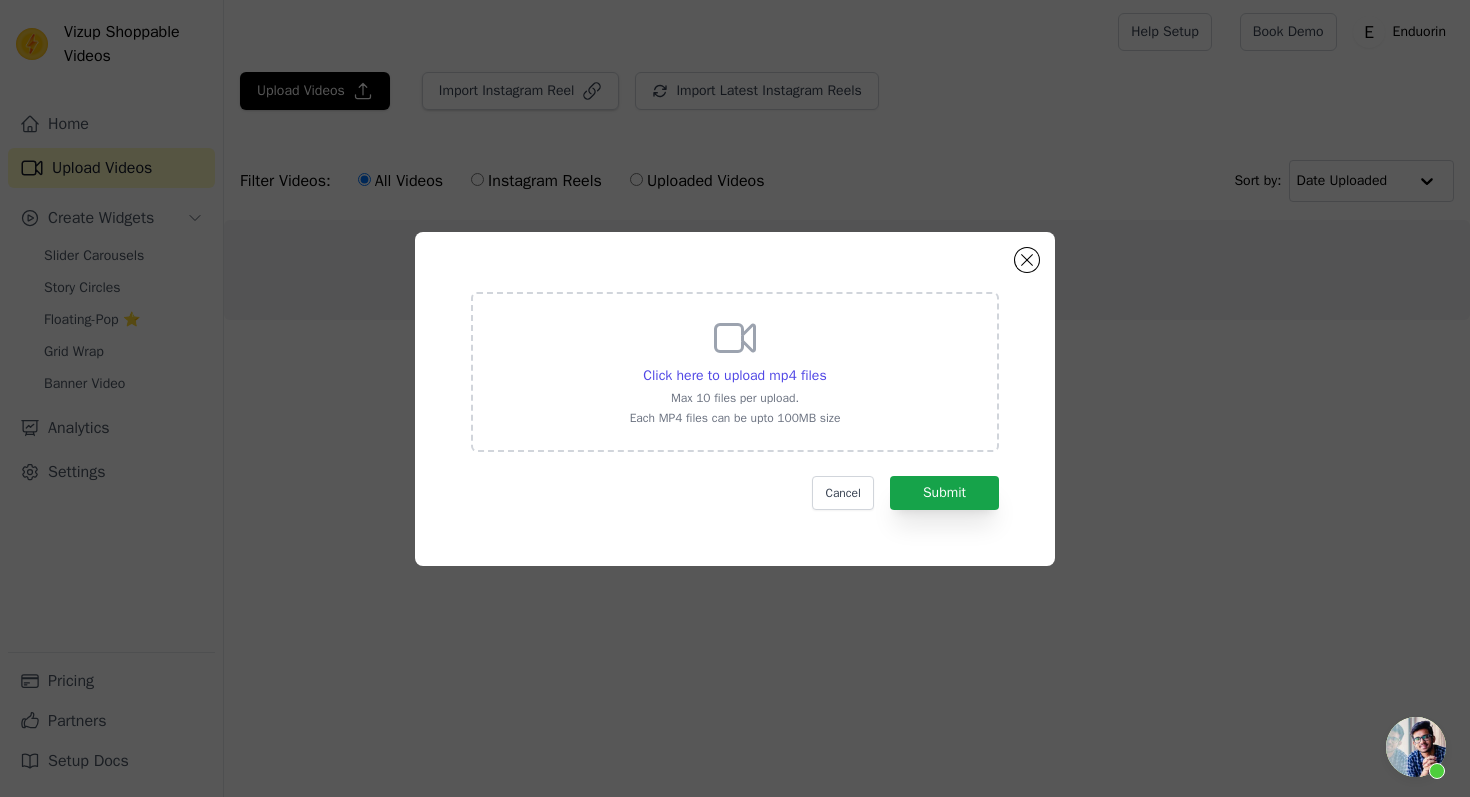 click on "Click here to upload mp4 files" at bounding box center (735, 376) 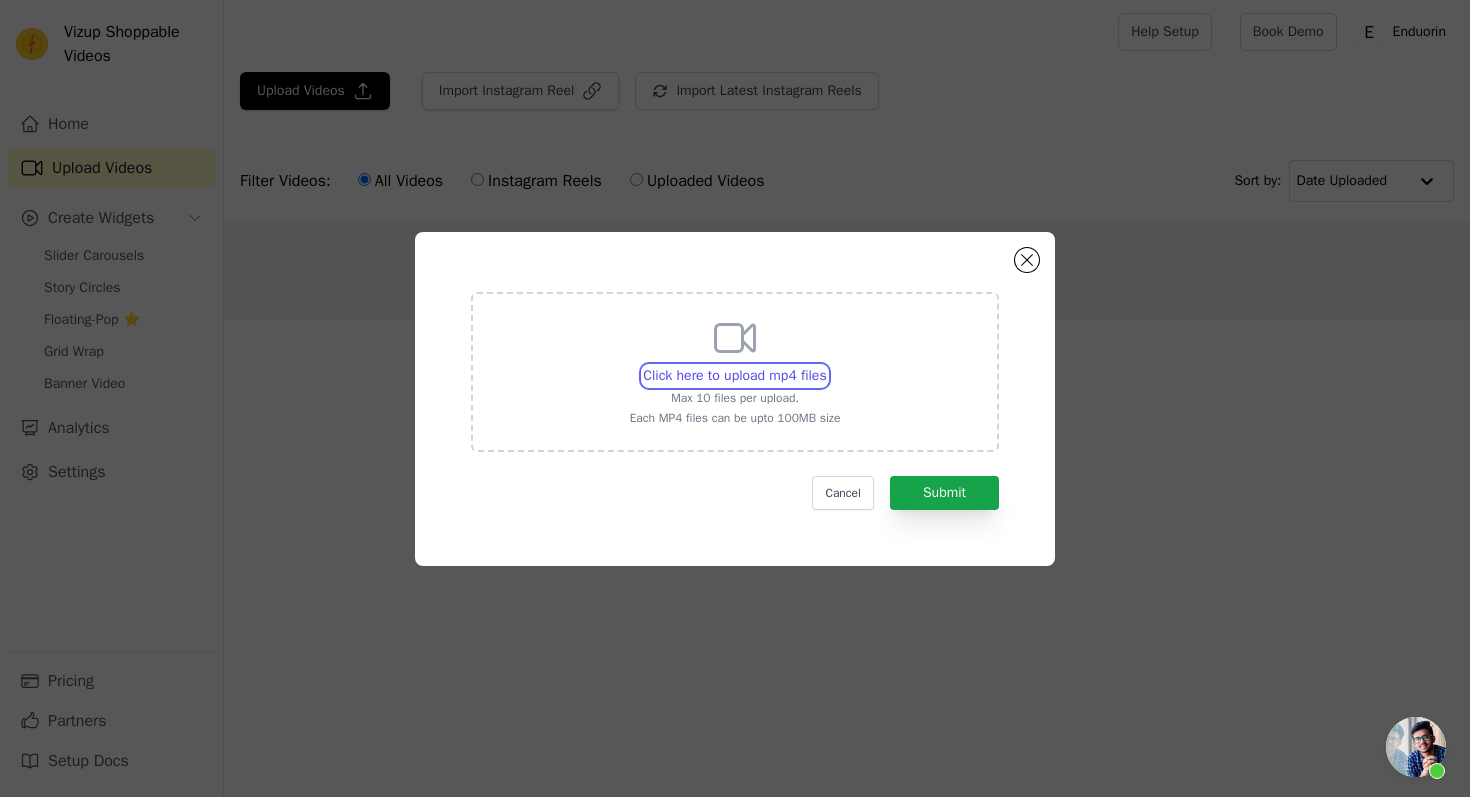 type on "C:\fakepath\0807.mp4" 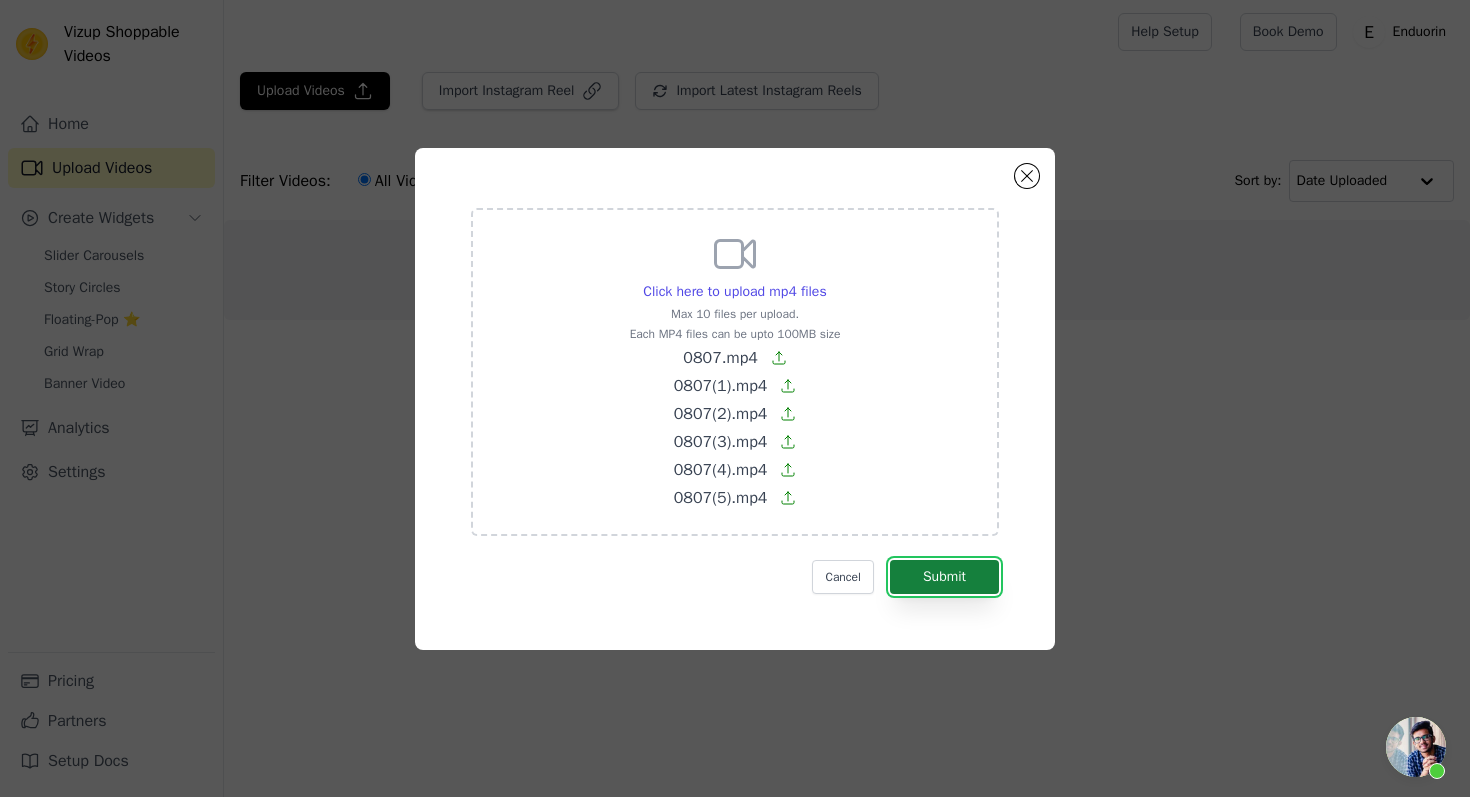 click on "Submit" at bounding box center (944, 577) 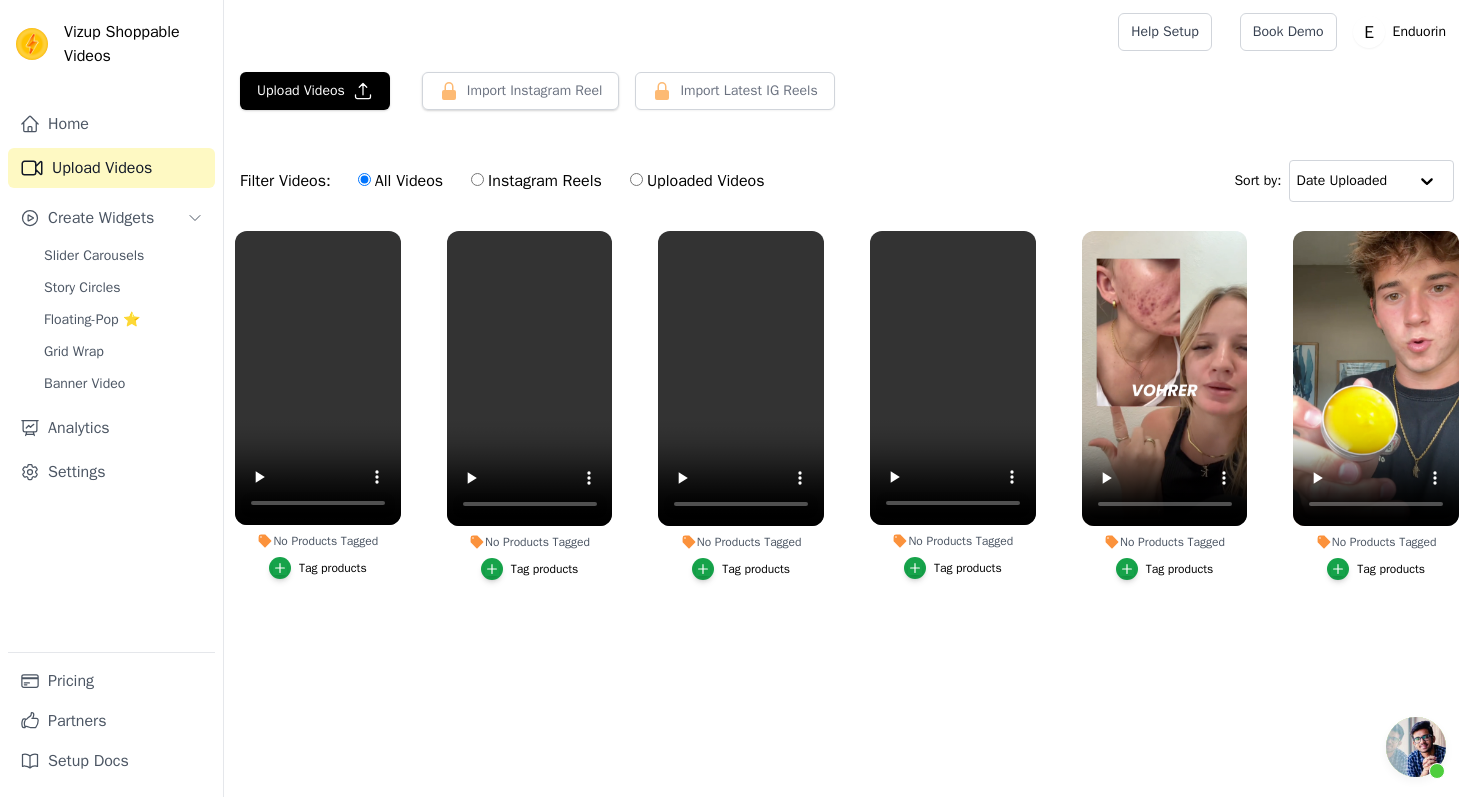 scroll, scrollTop: 0, scrollLeft: 0, axis: both 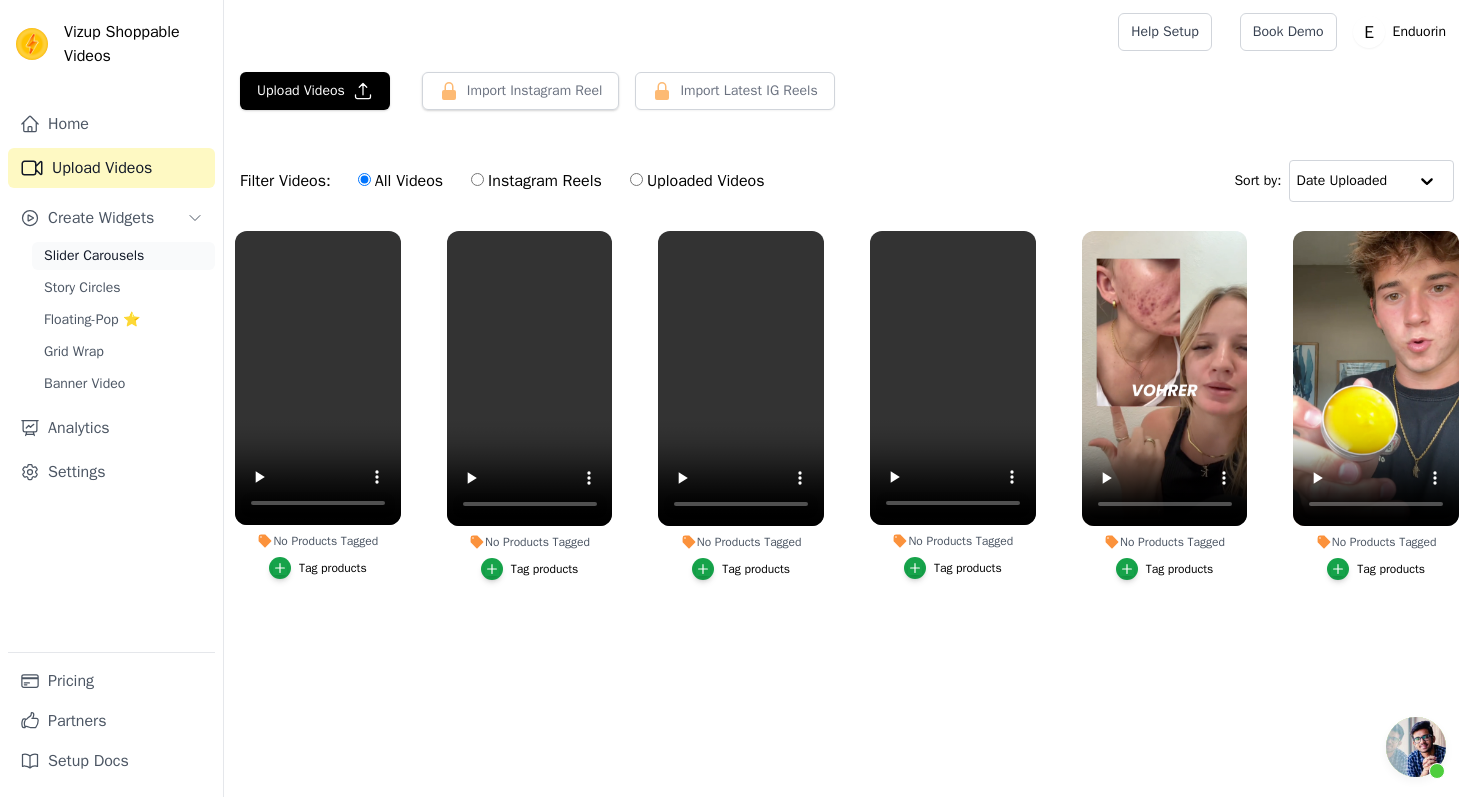 click on "Slider Carousels" at bounding box center (94, 256) 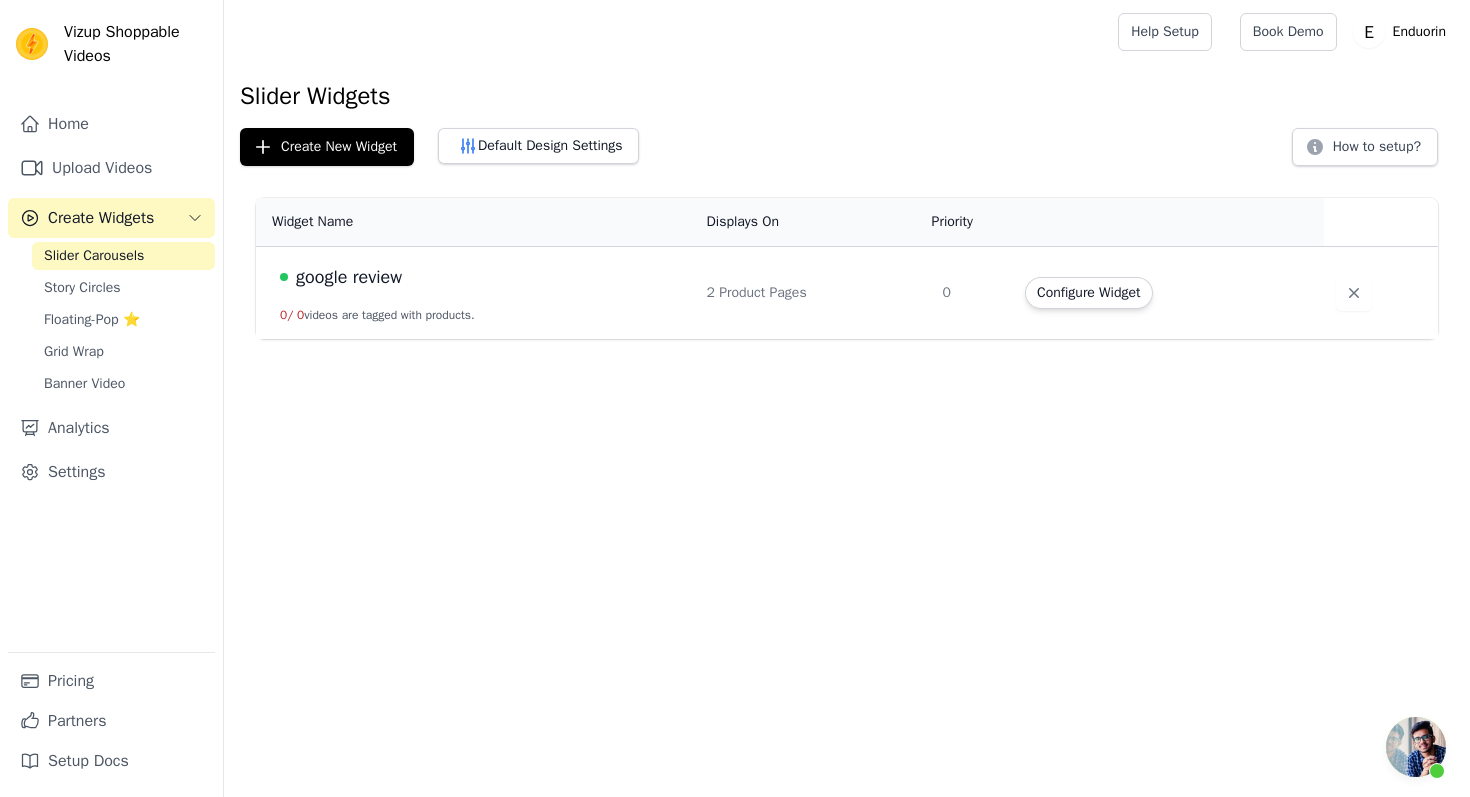 click on "google review" at bounding box center (481, 277) 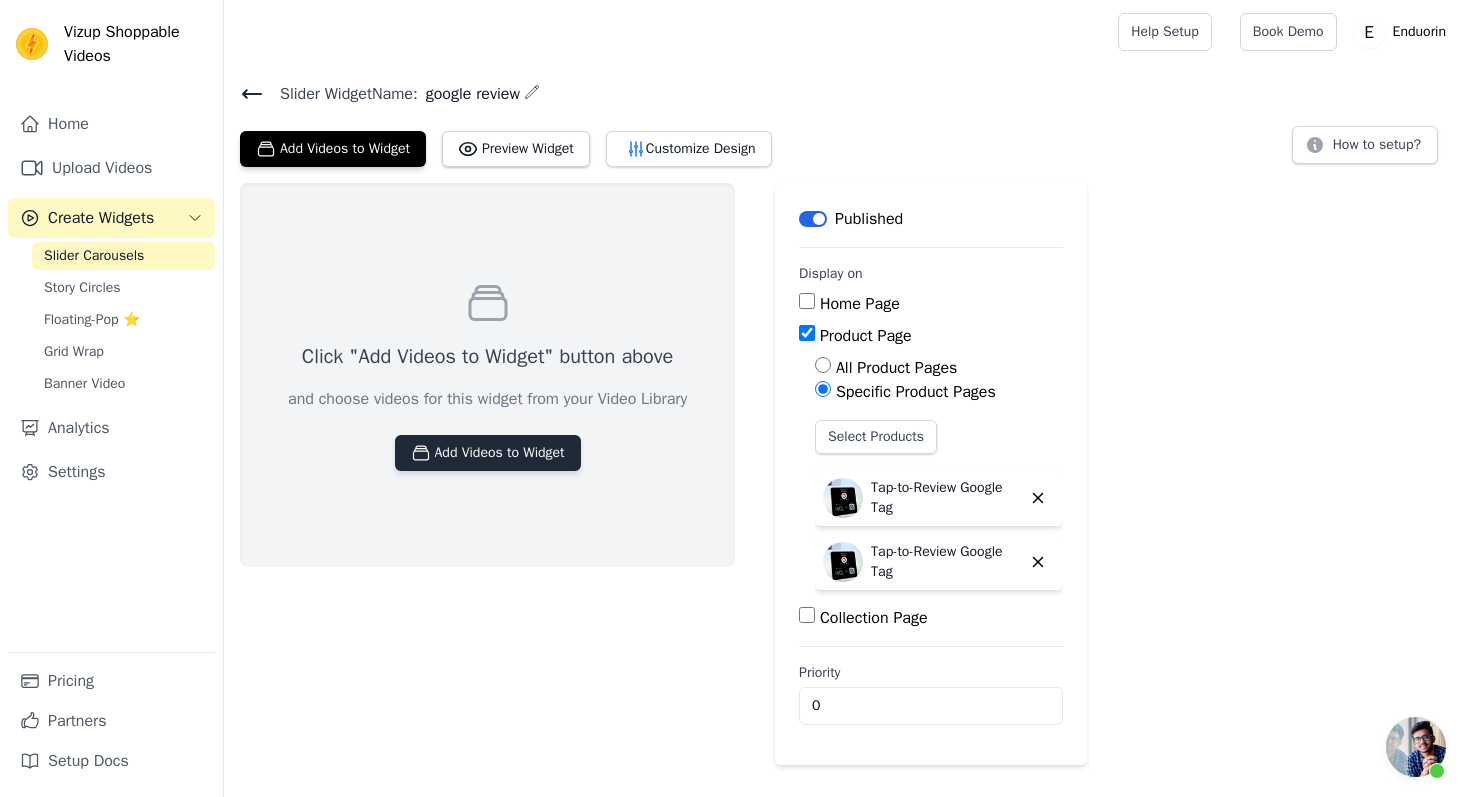 click on "Add Videos to Widget" at bounding box center [488, 453] 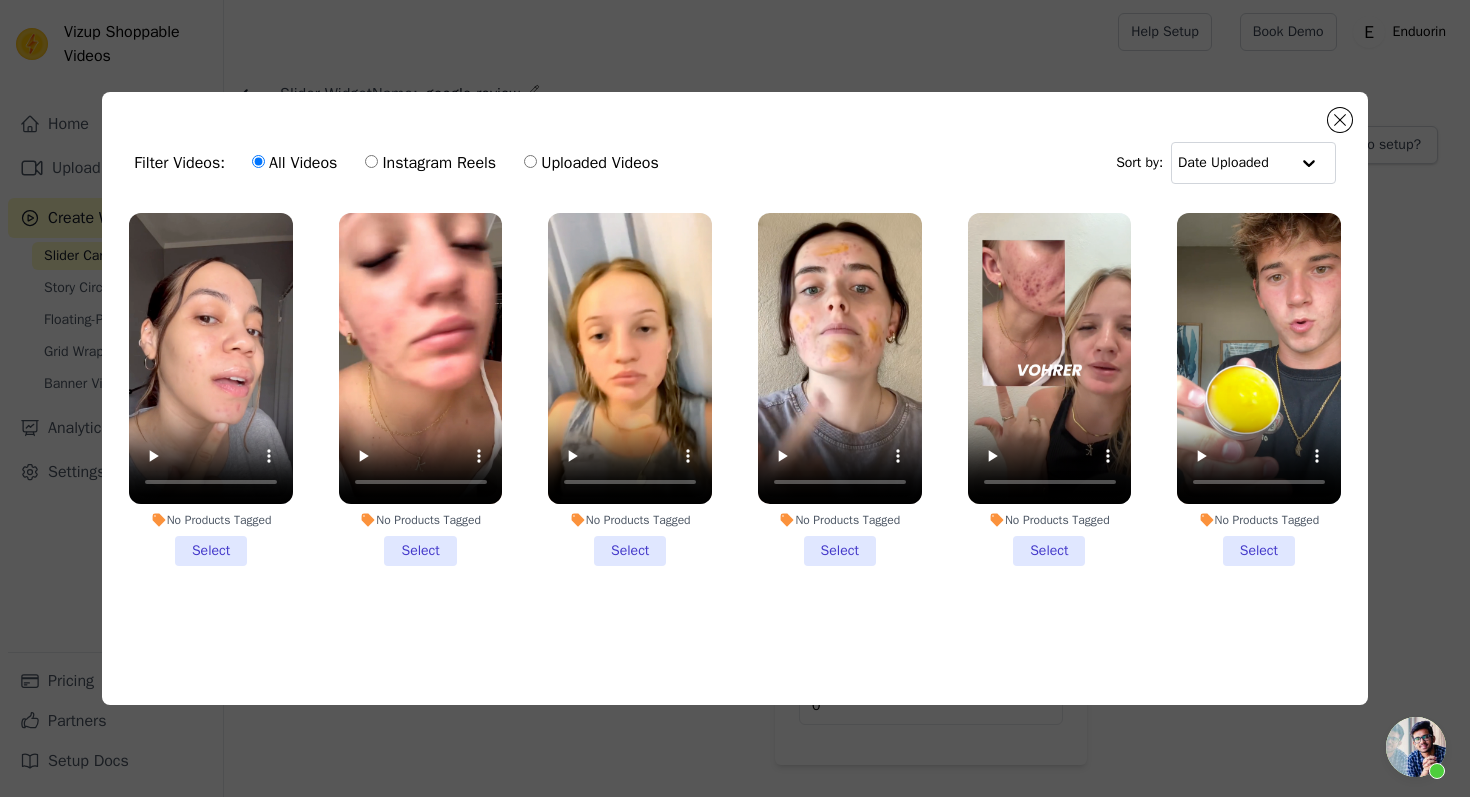 click on "No Products Tagged     Select" at bounding box center (211, 389) 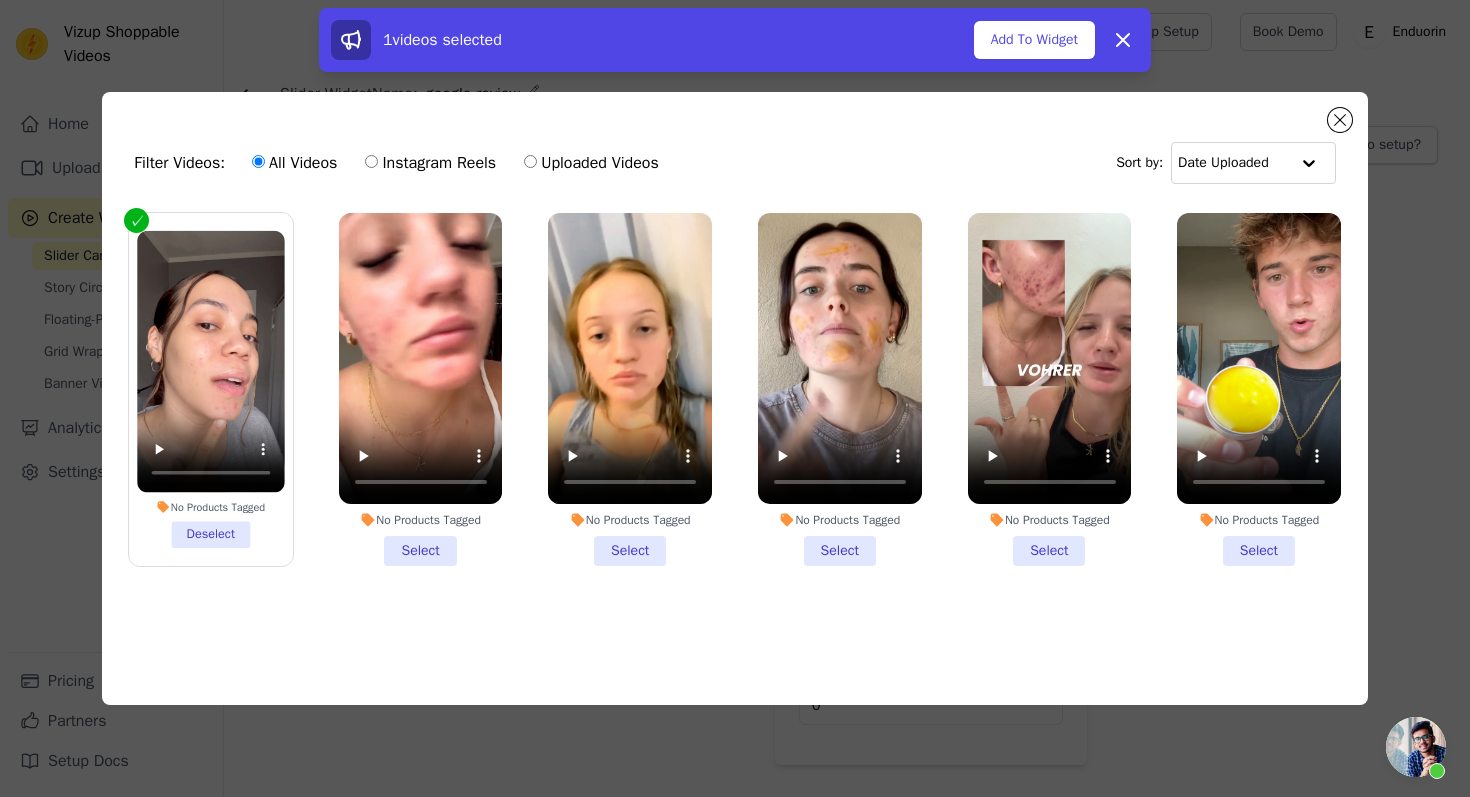 click on "No Products Tagged     Select" at bounding box center (421, 389) 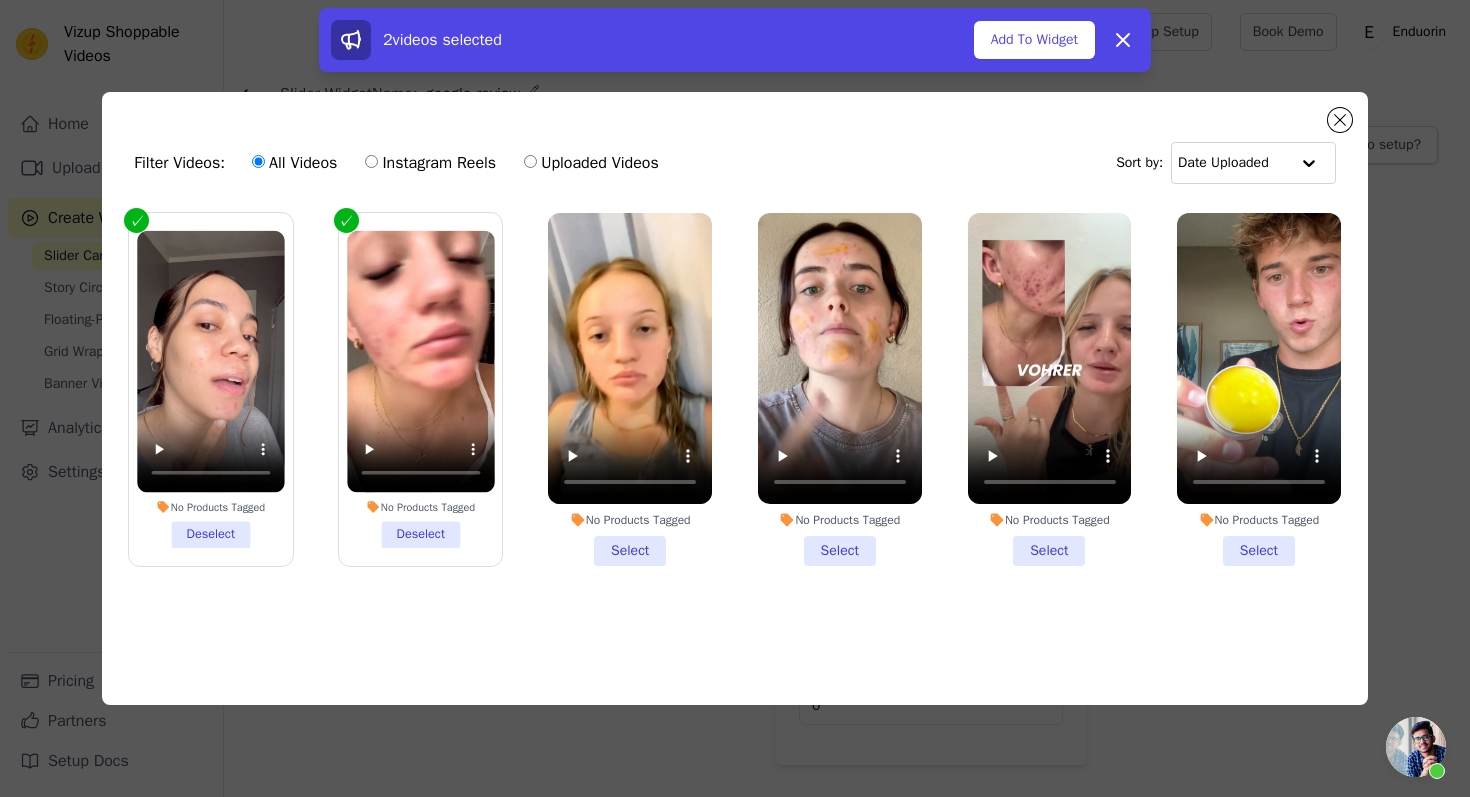 click on "No Products Tagged     Select" at bounding box center (630, 389) 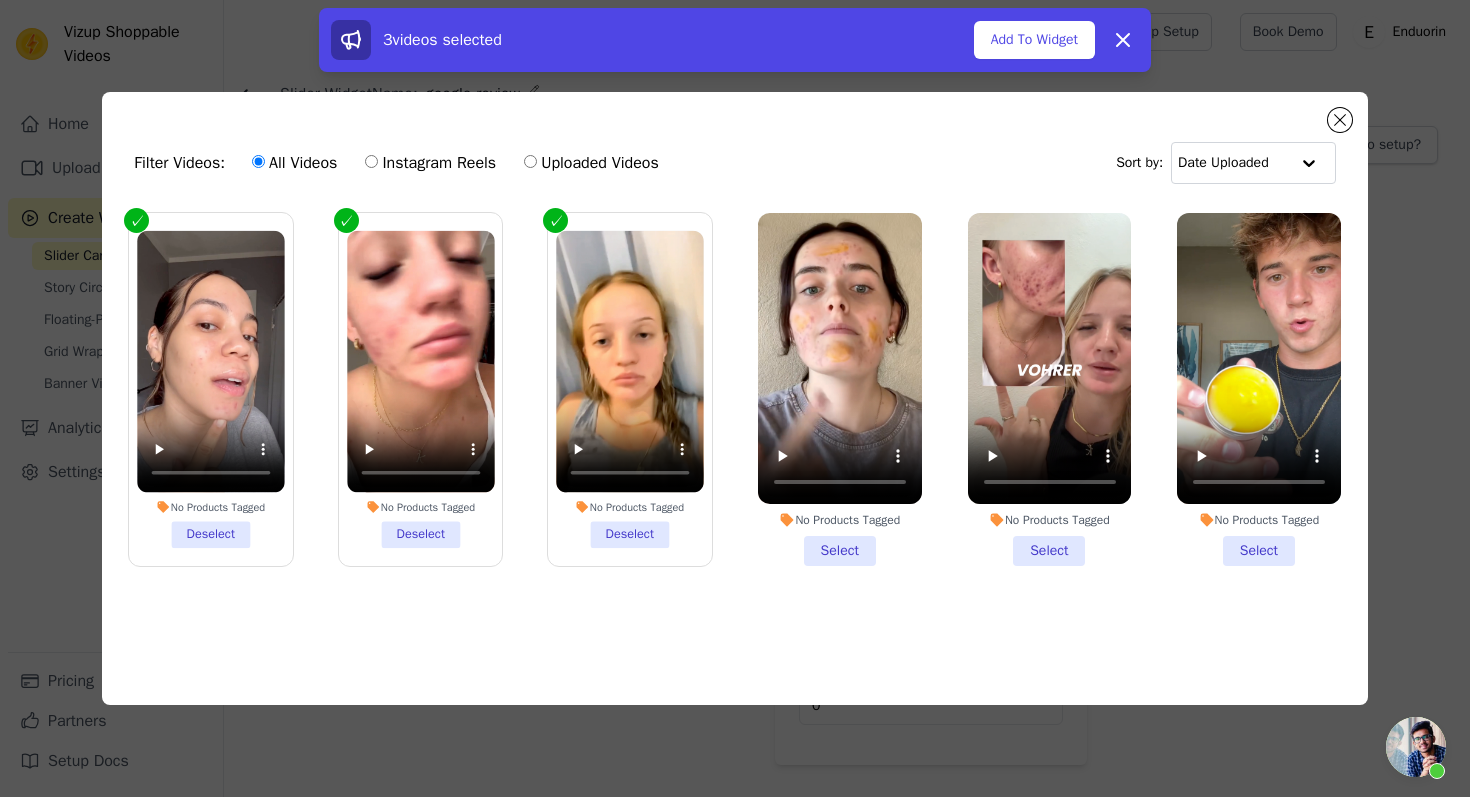 click on "No Products Tagged     Select" at bounding box center [840, 389] 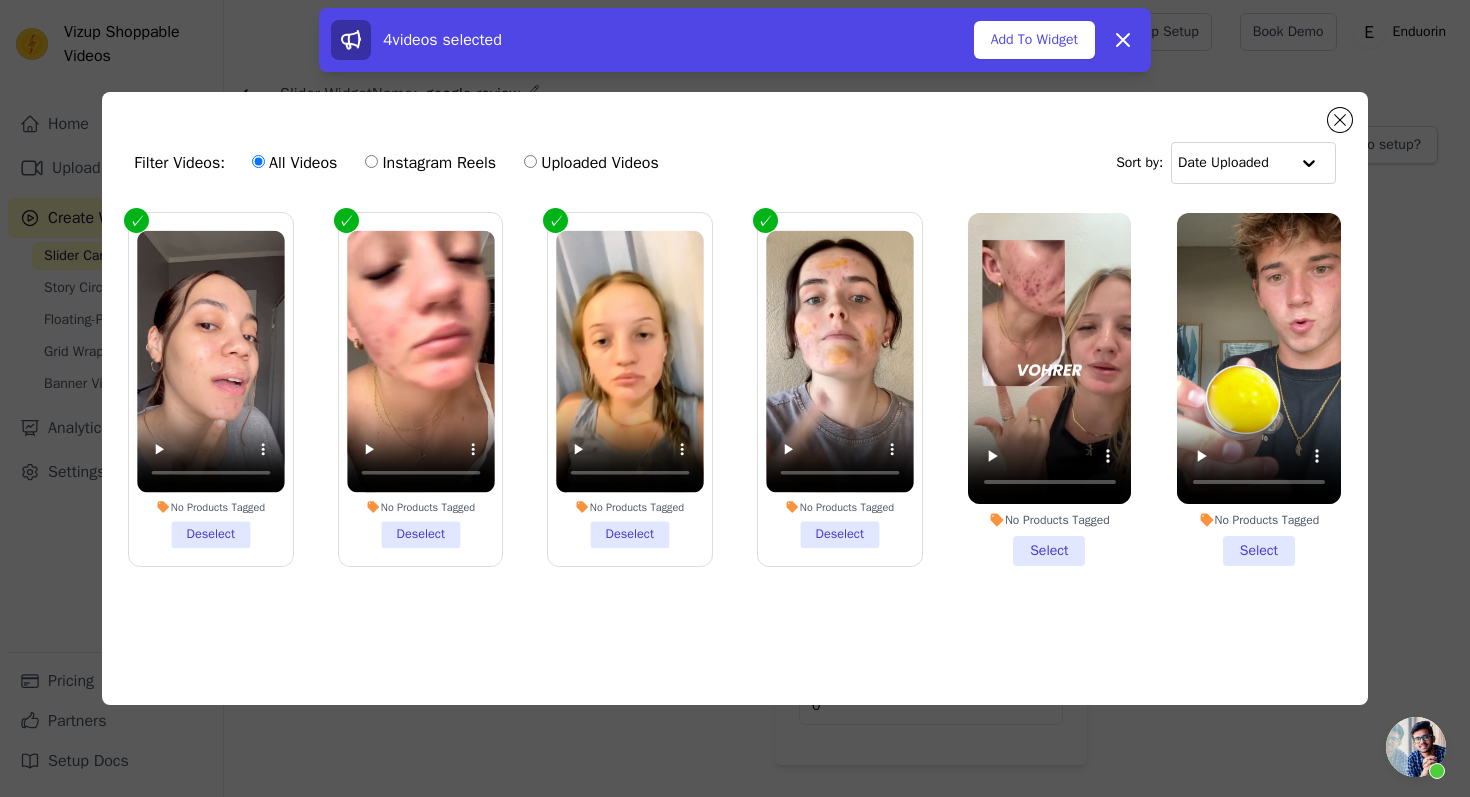 click on "No Products Tagged     Select" at bounding box center (1050, 389) 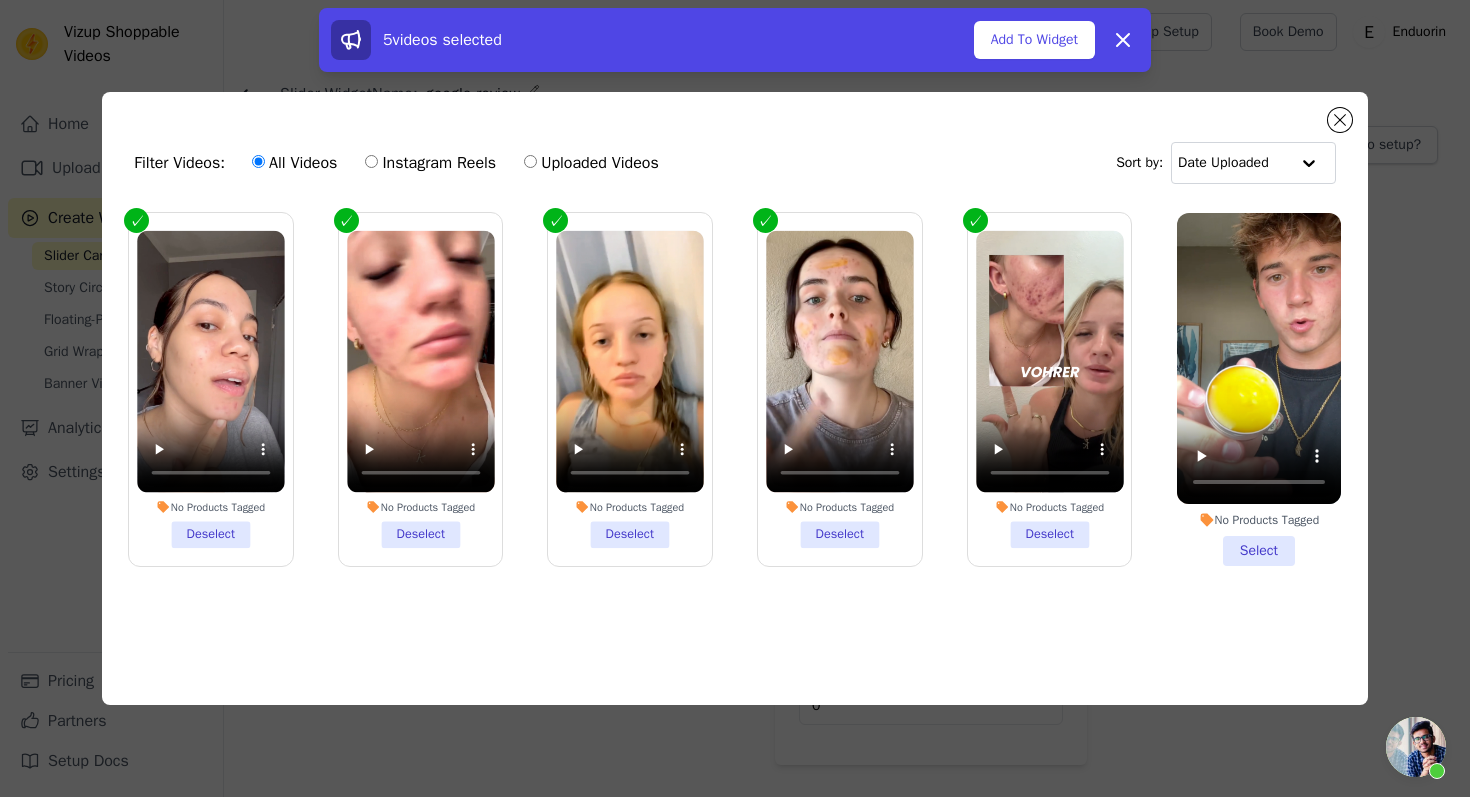 click on "No Products Tagged     Select" at bounding box center [1259, 389] 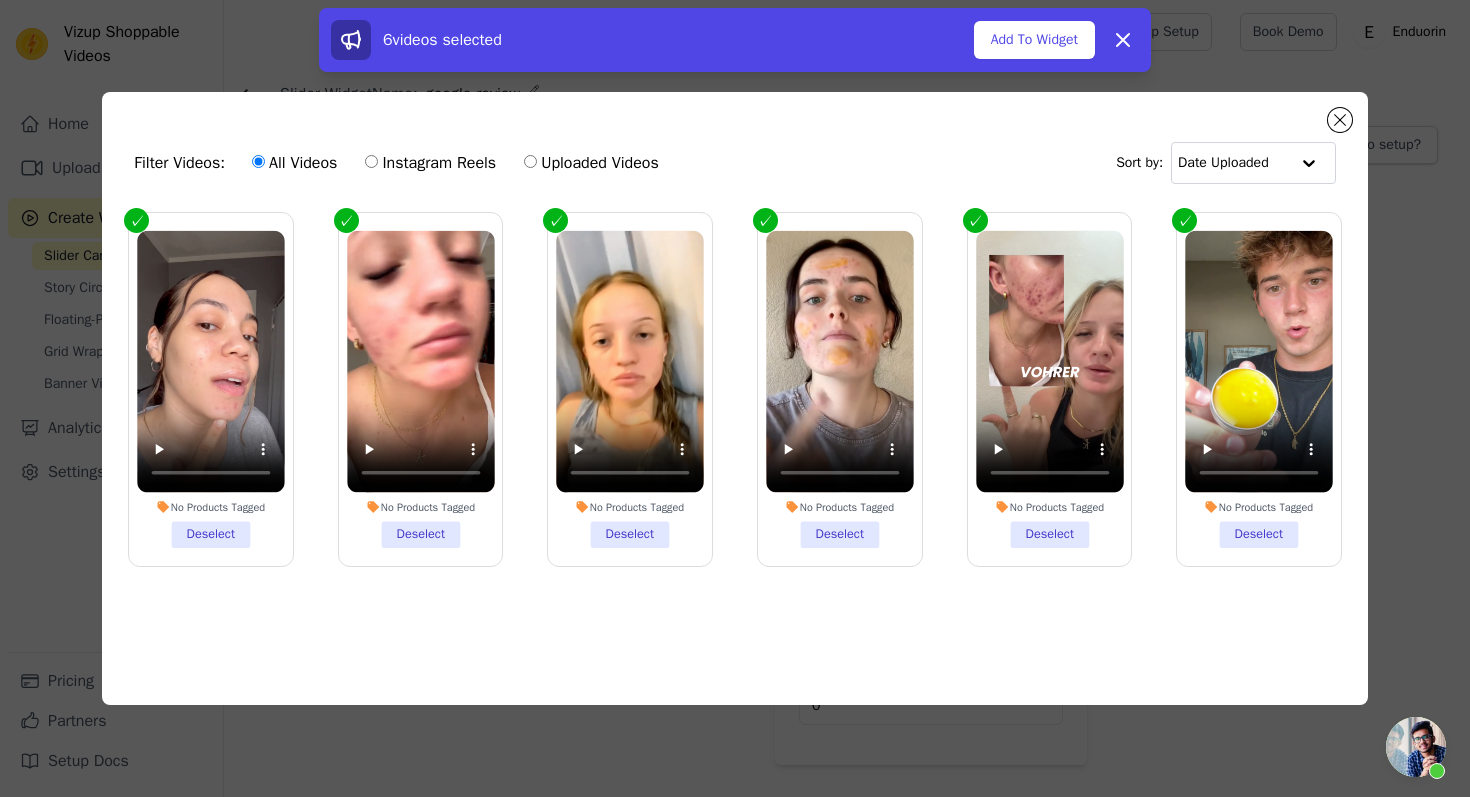 click on "Uploaded Videos" at bounding box center [530, 161] 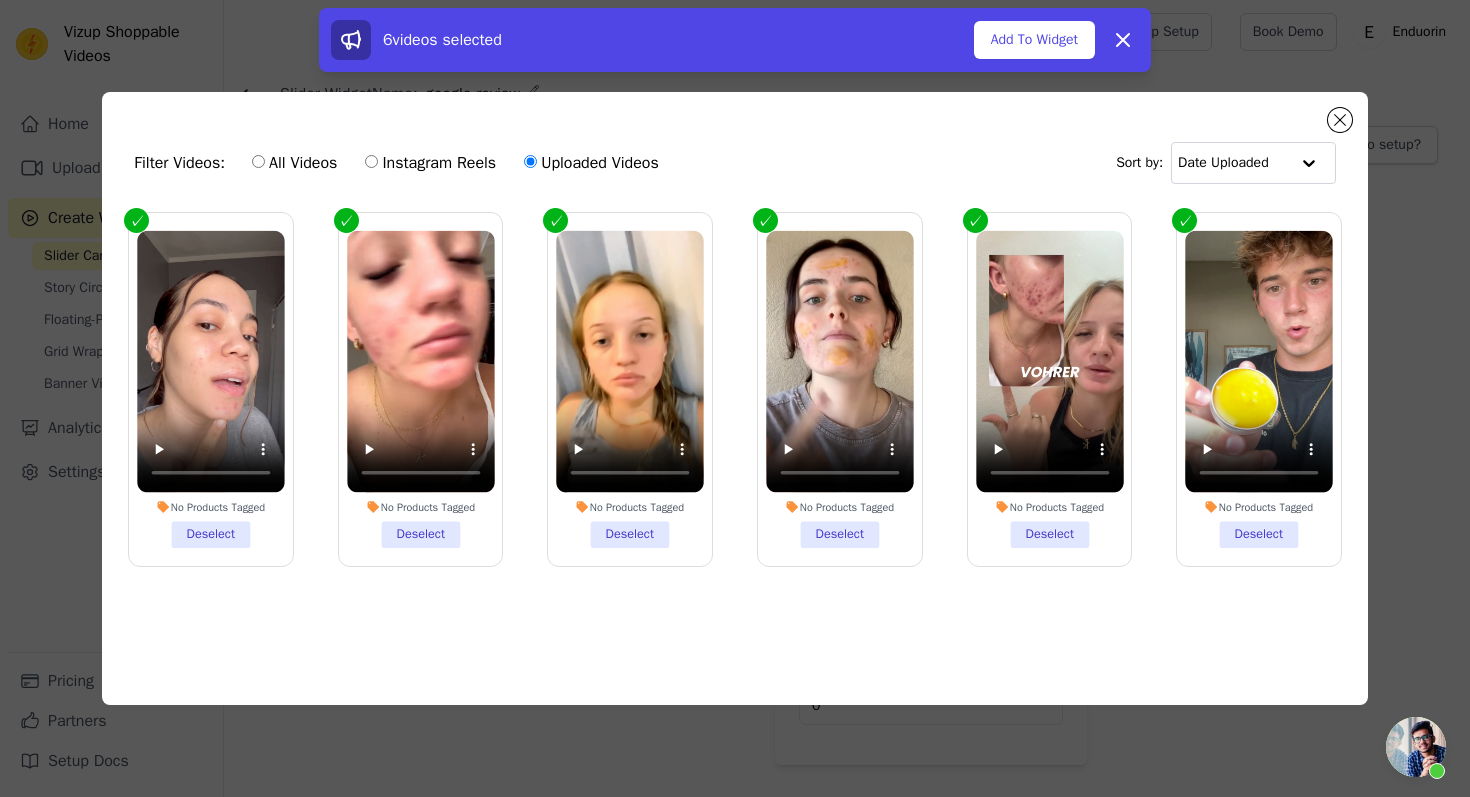 click on "All Videos" at bounding box center [294, 163] 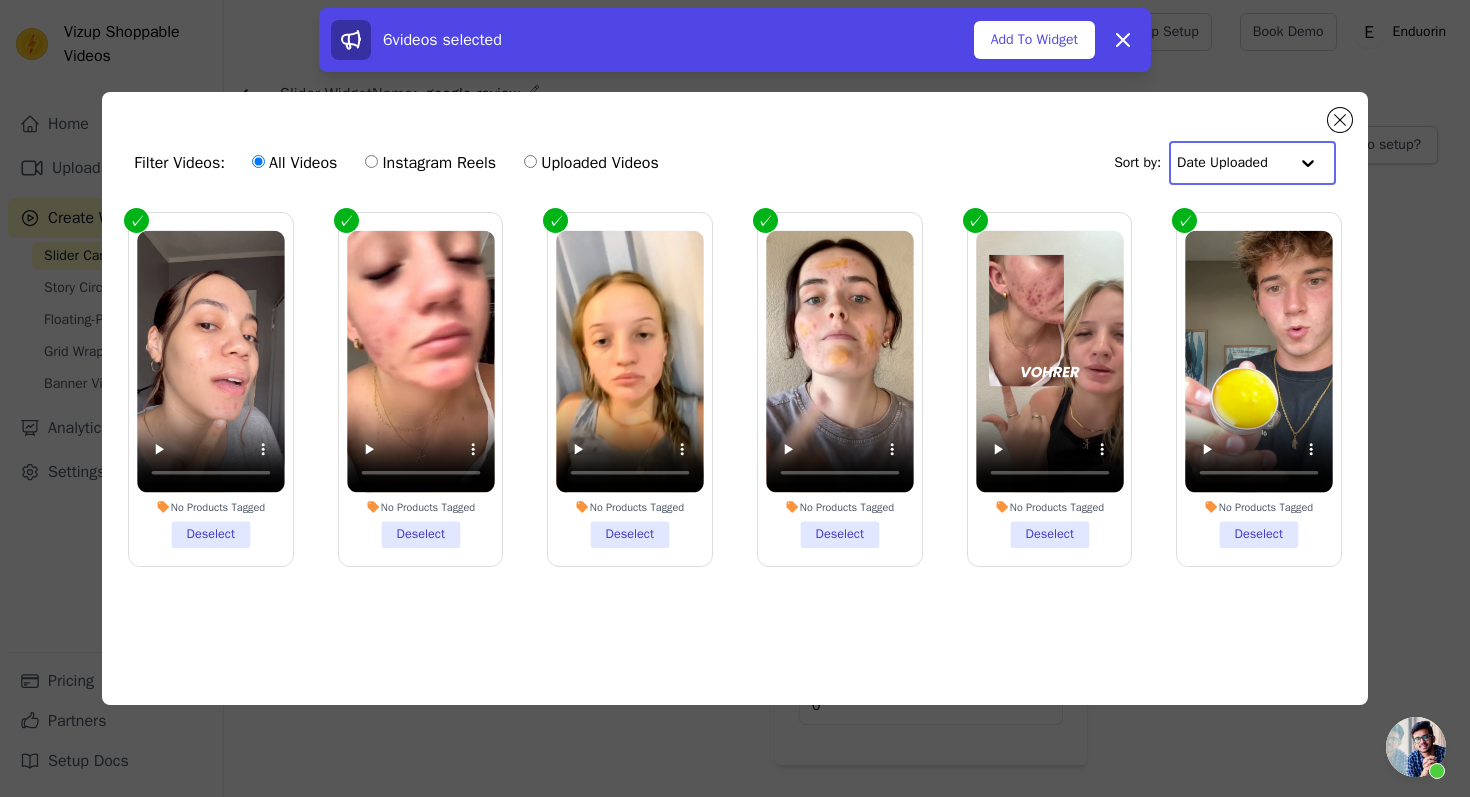 click 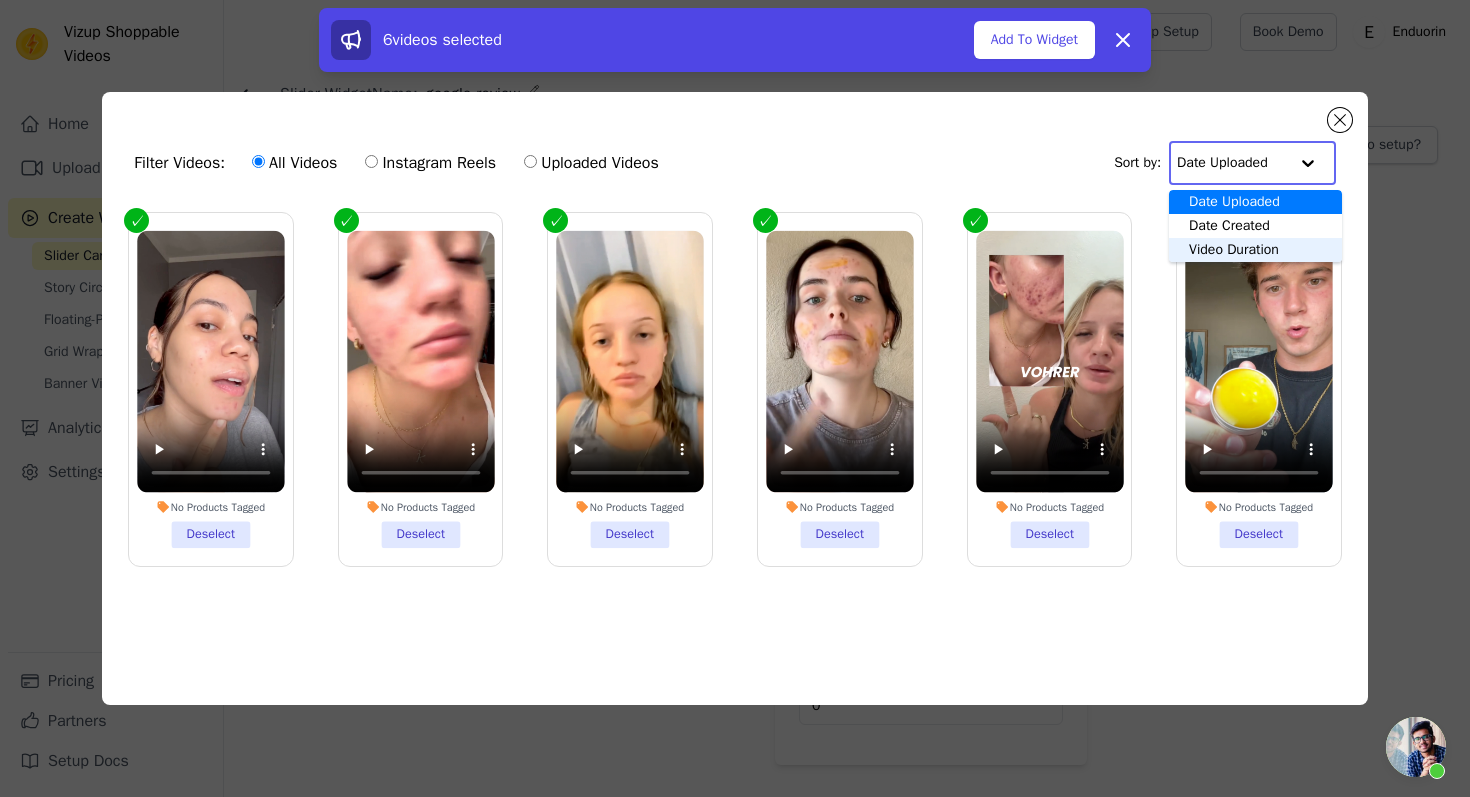 click on "Video Duration" at bounding box center (1255, 250) 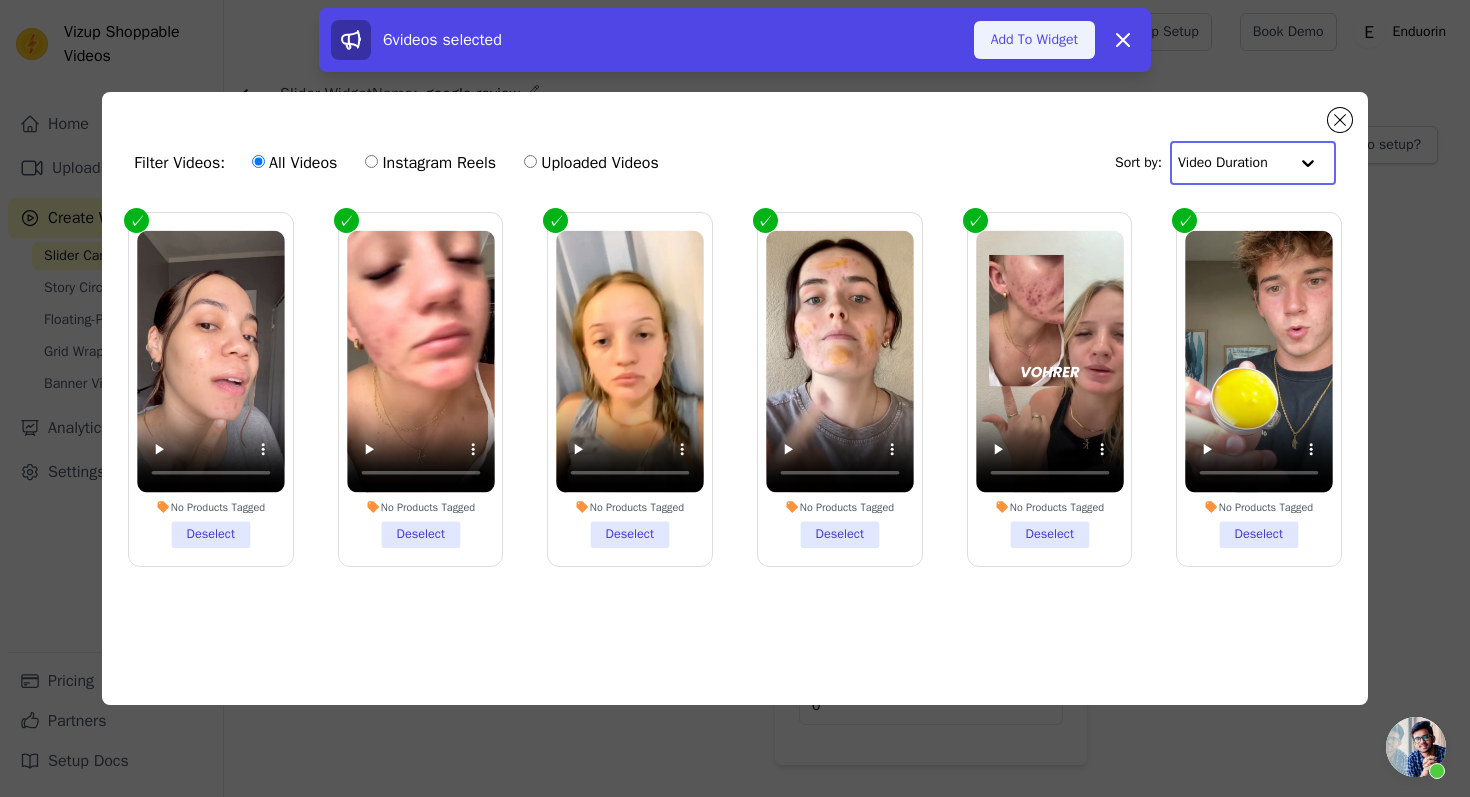 click on "Add To Widget" at bounding box center [1034, 40] 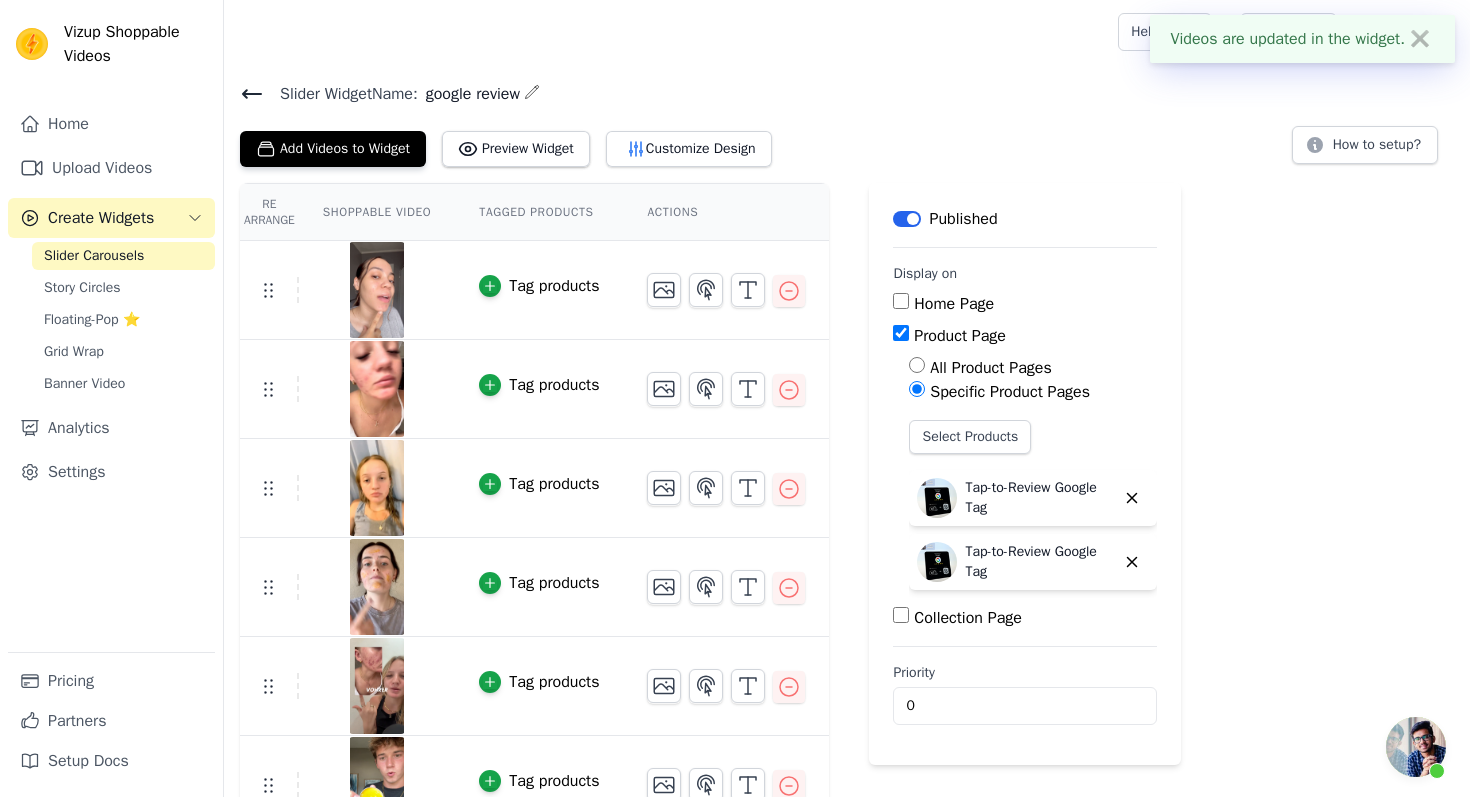 scroll, scrollTop: 37, scrollLeft: 0, axis: vertical 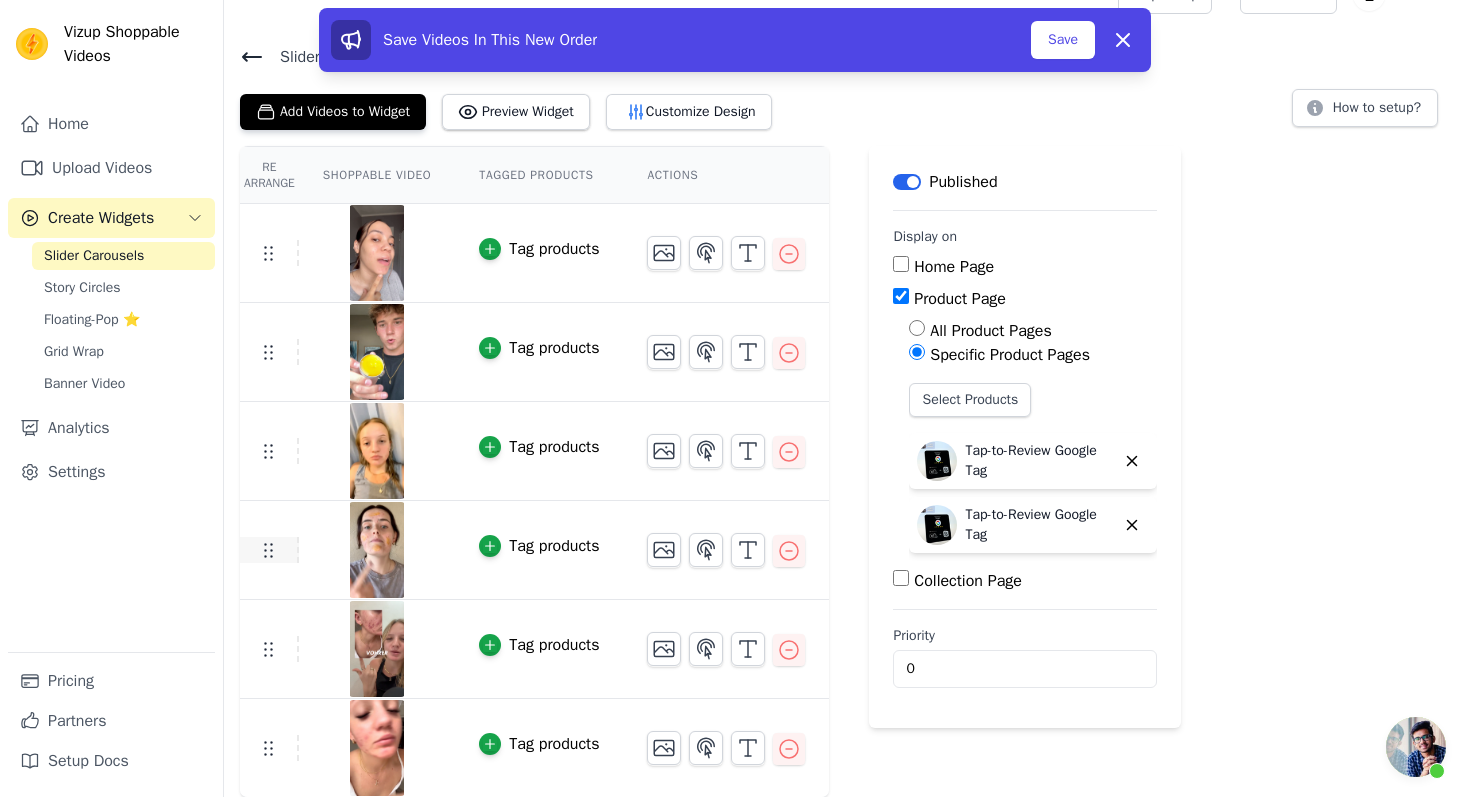 drag, startPoint x: 268, startPoint y: 547, endPoint x: 268, endPoint y: 536, distance: 11 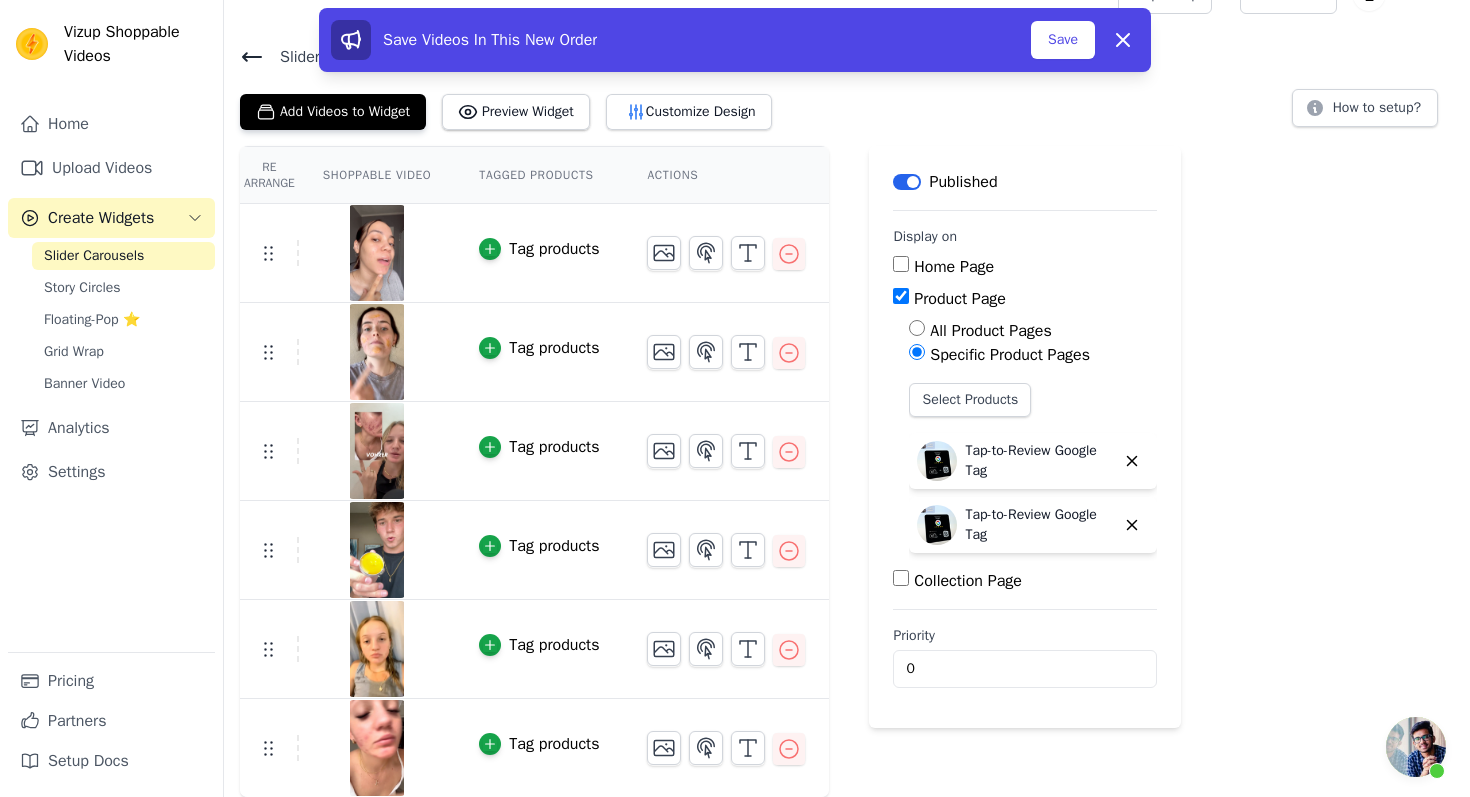 click on "Tag products" at bounding box center [534, 649] 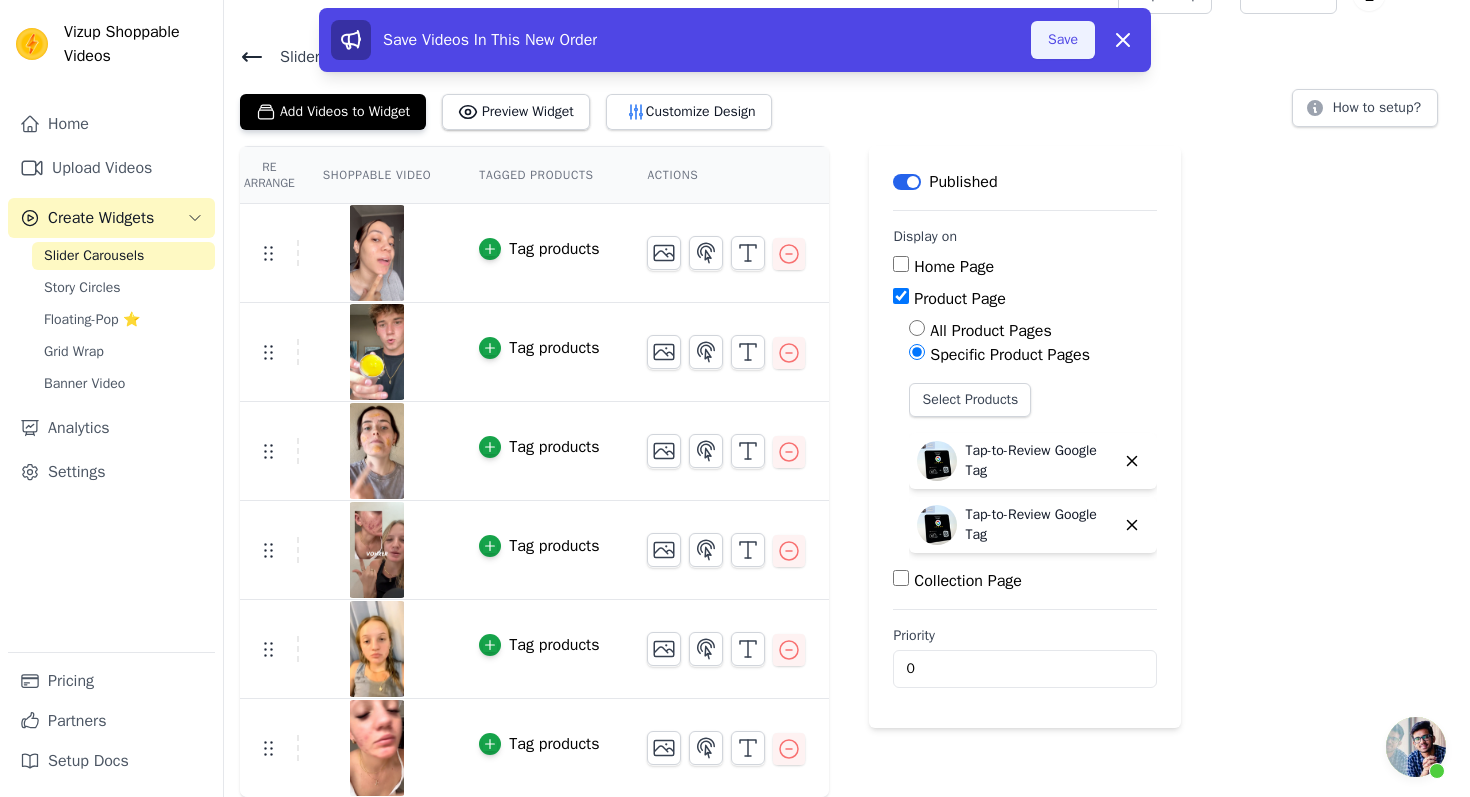 click on "Save" at bounding box center [1063, 40] 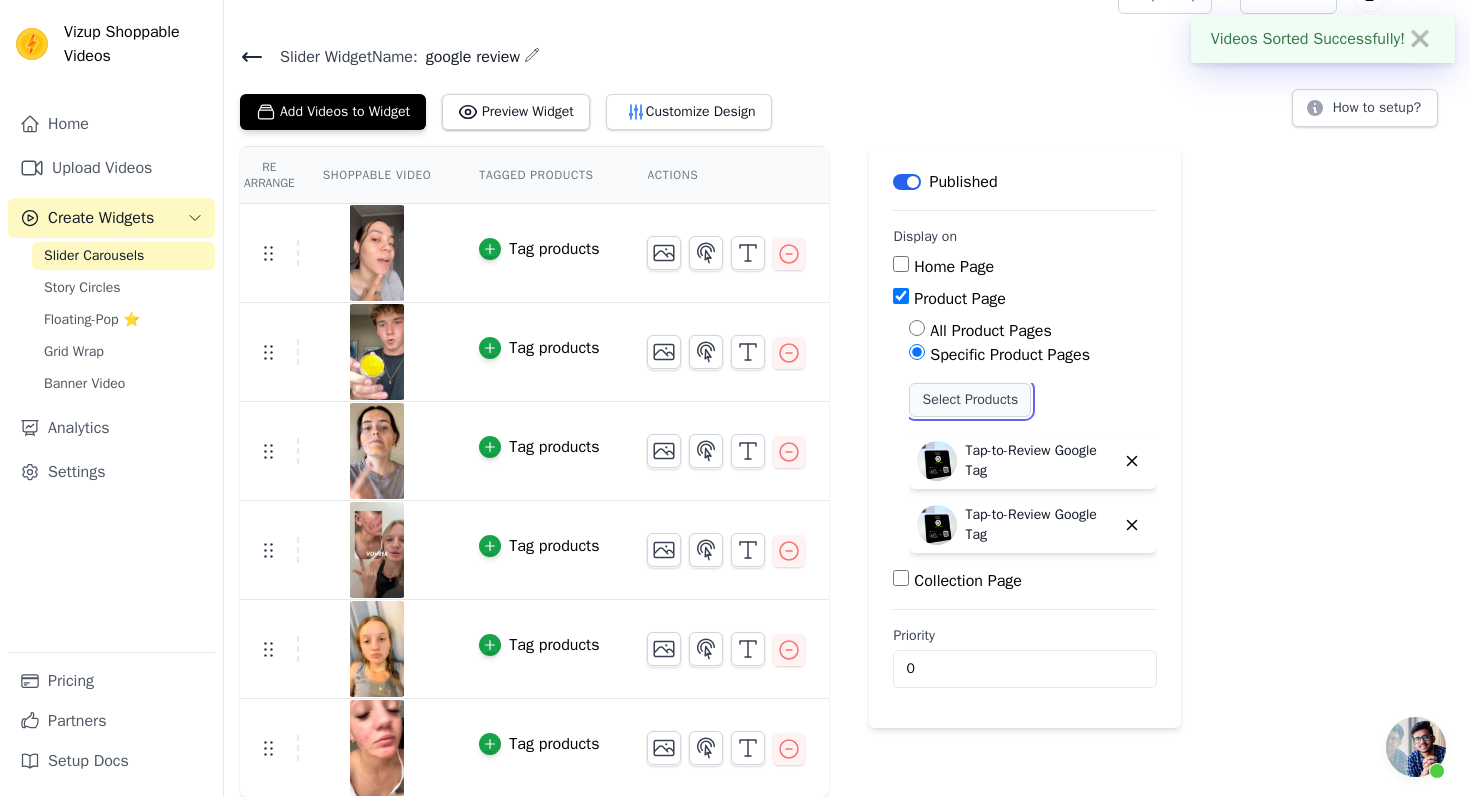 click on "Select Products" at bounding box center (970, 400) 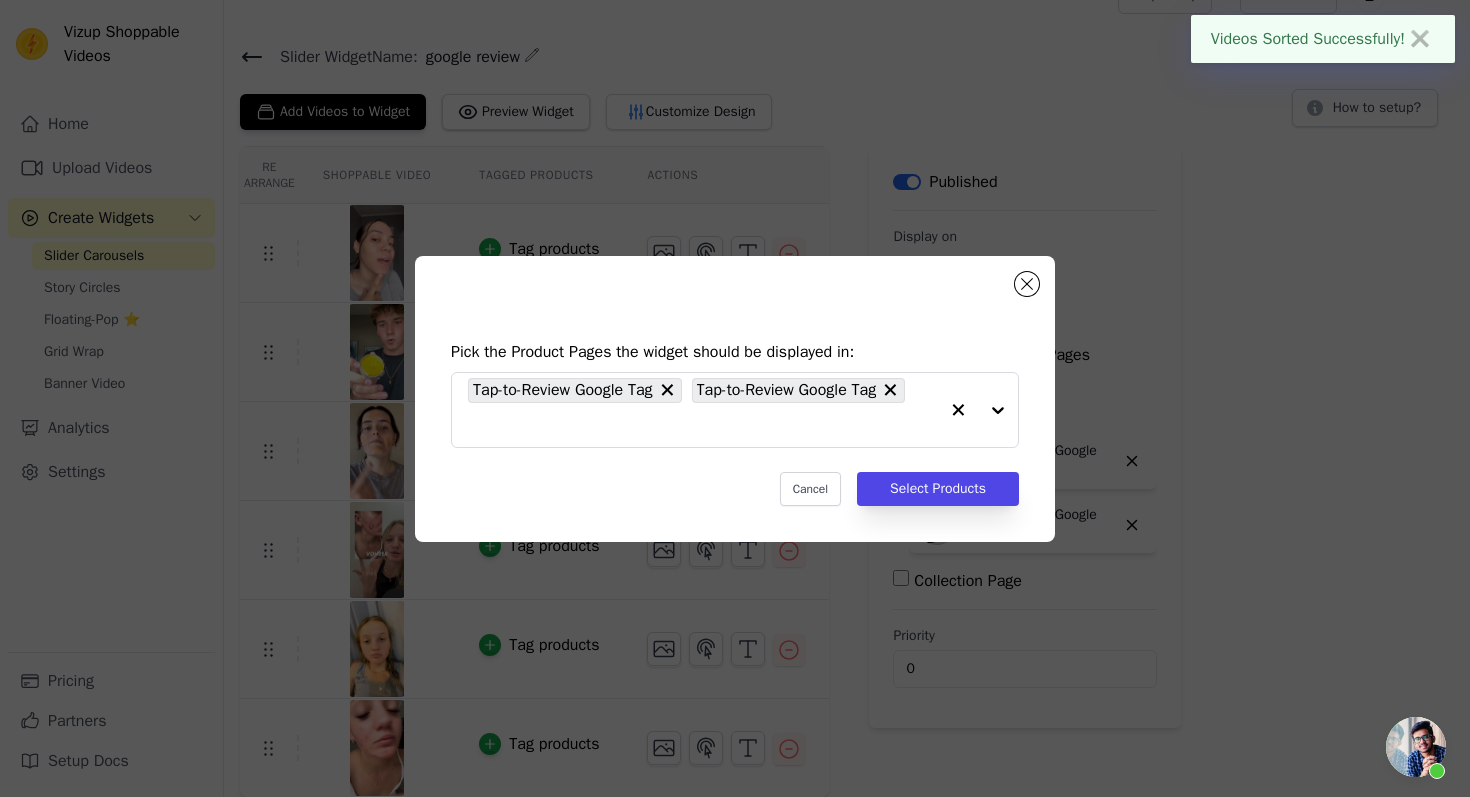 scroll, scrollTop: 0, scrollLeft: 0, axis: both 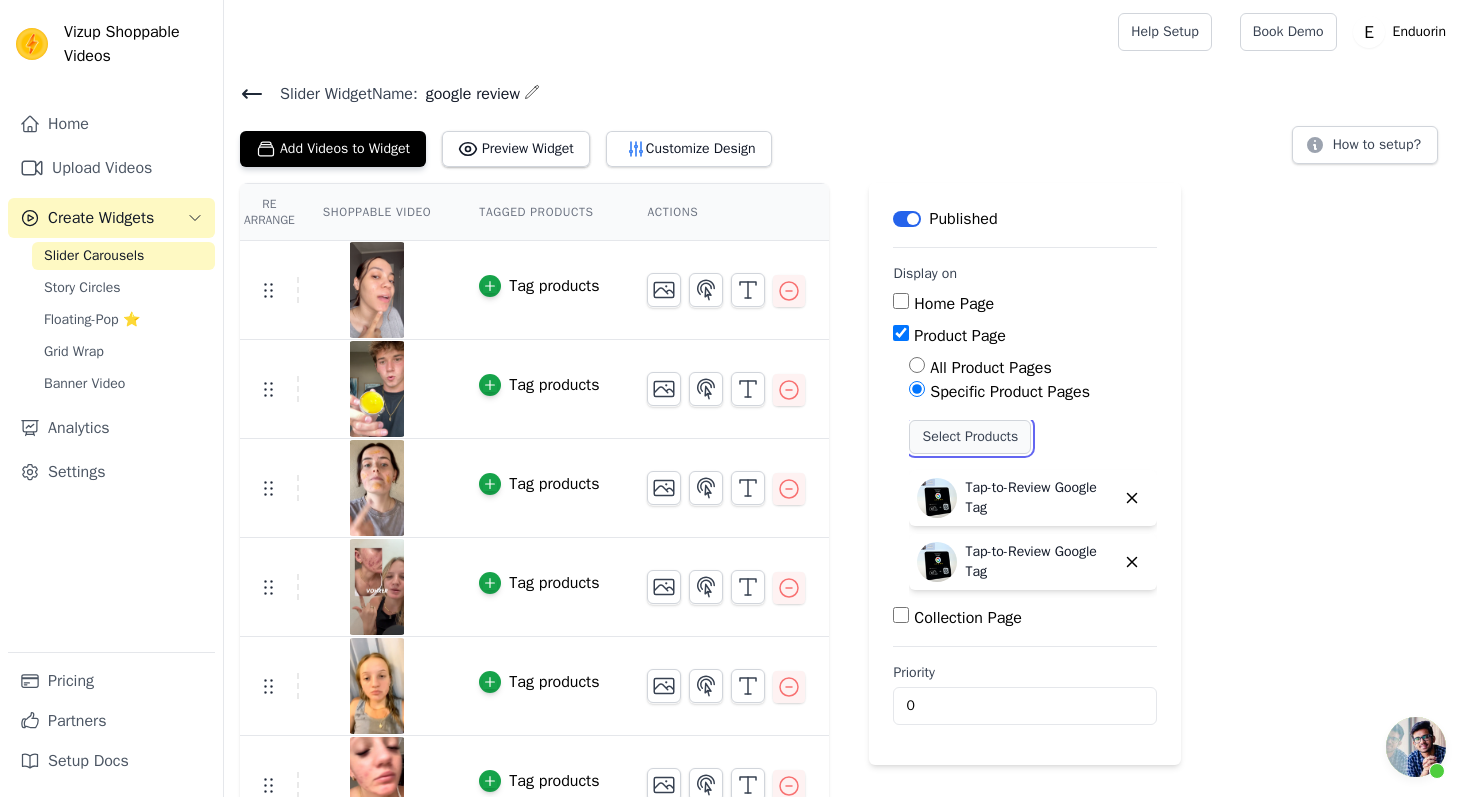 click on "Select Products" at bounding box center [970, 437] 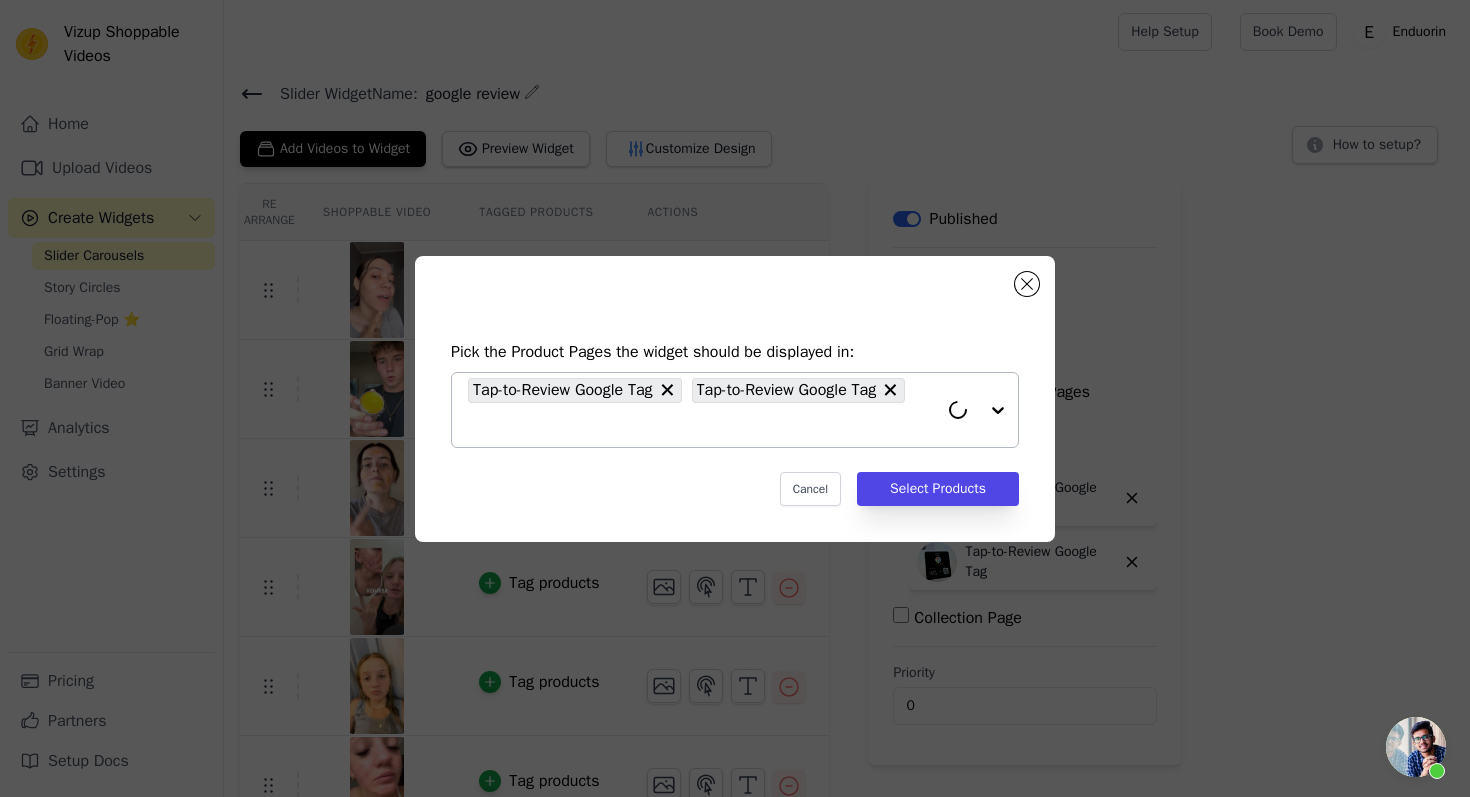 click 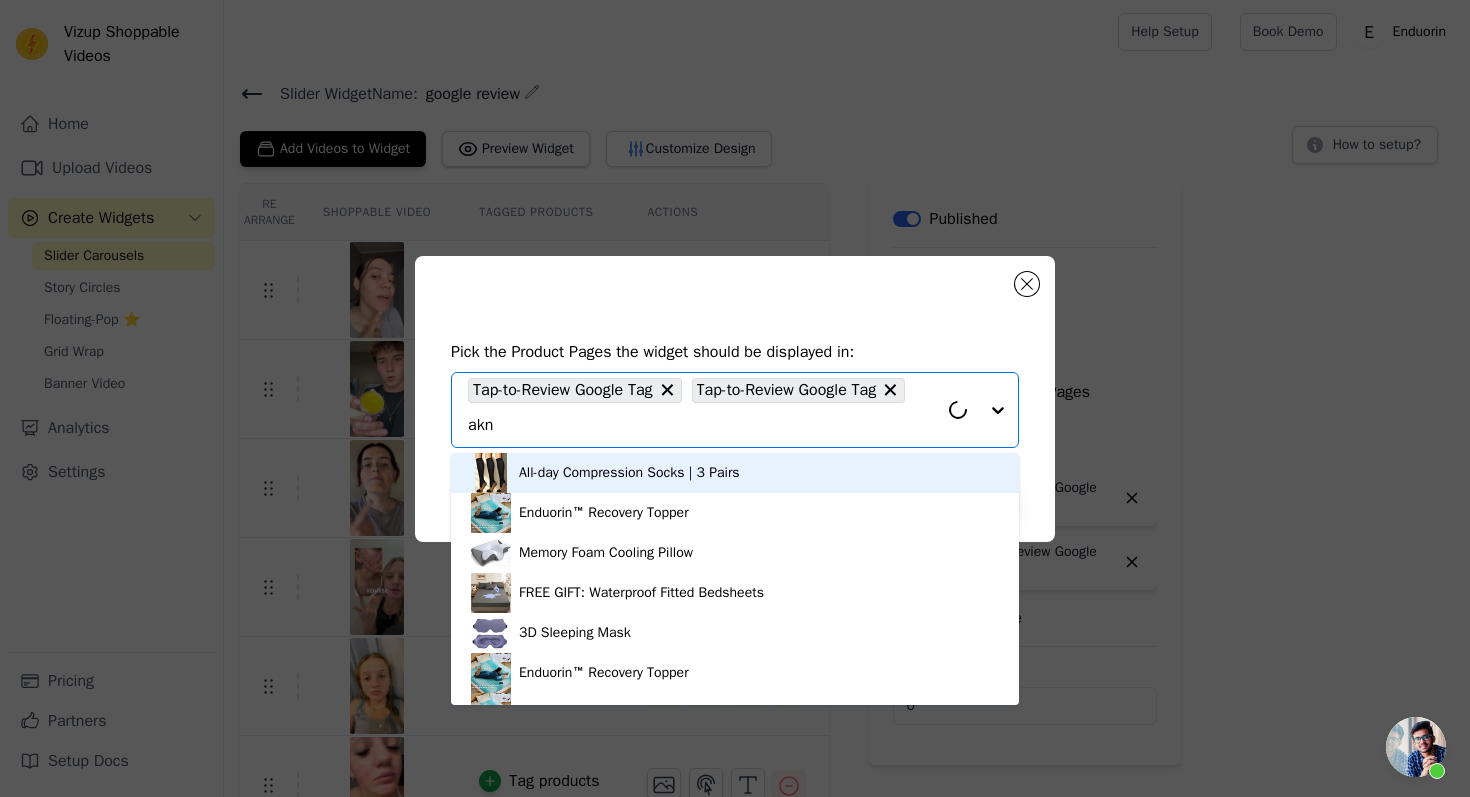 type on "akne" 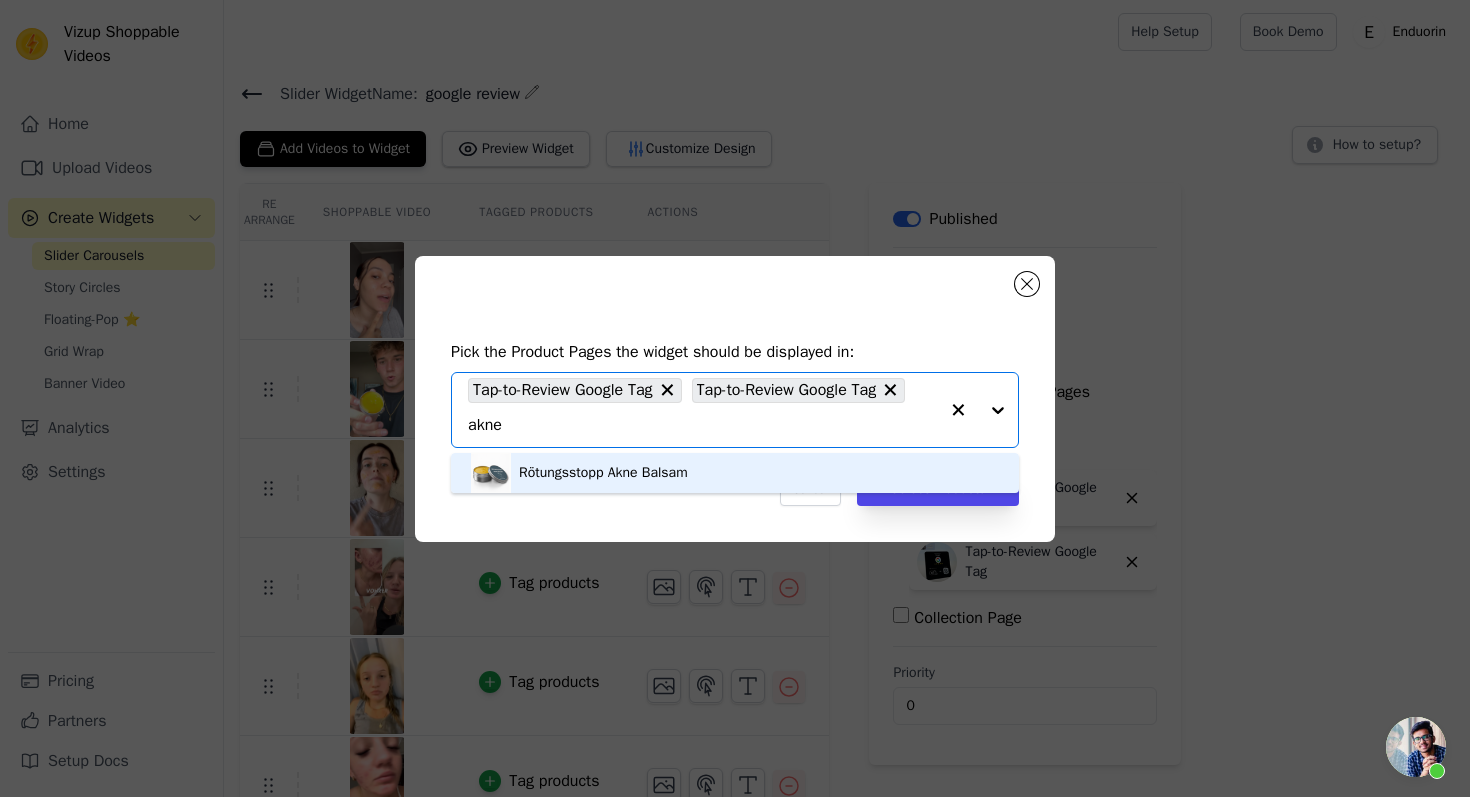 click on "Rötungsstopp Akne Balsam" at bounding box center (735, 473) 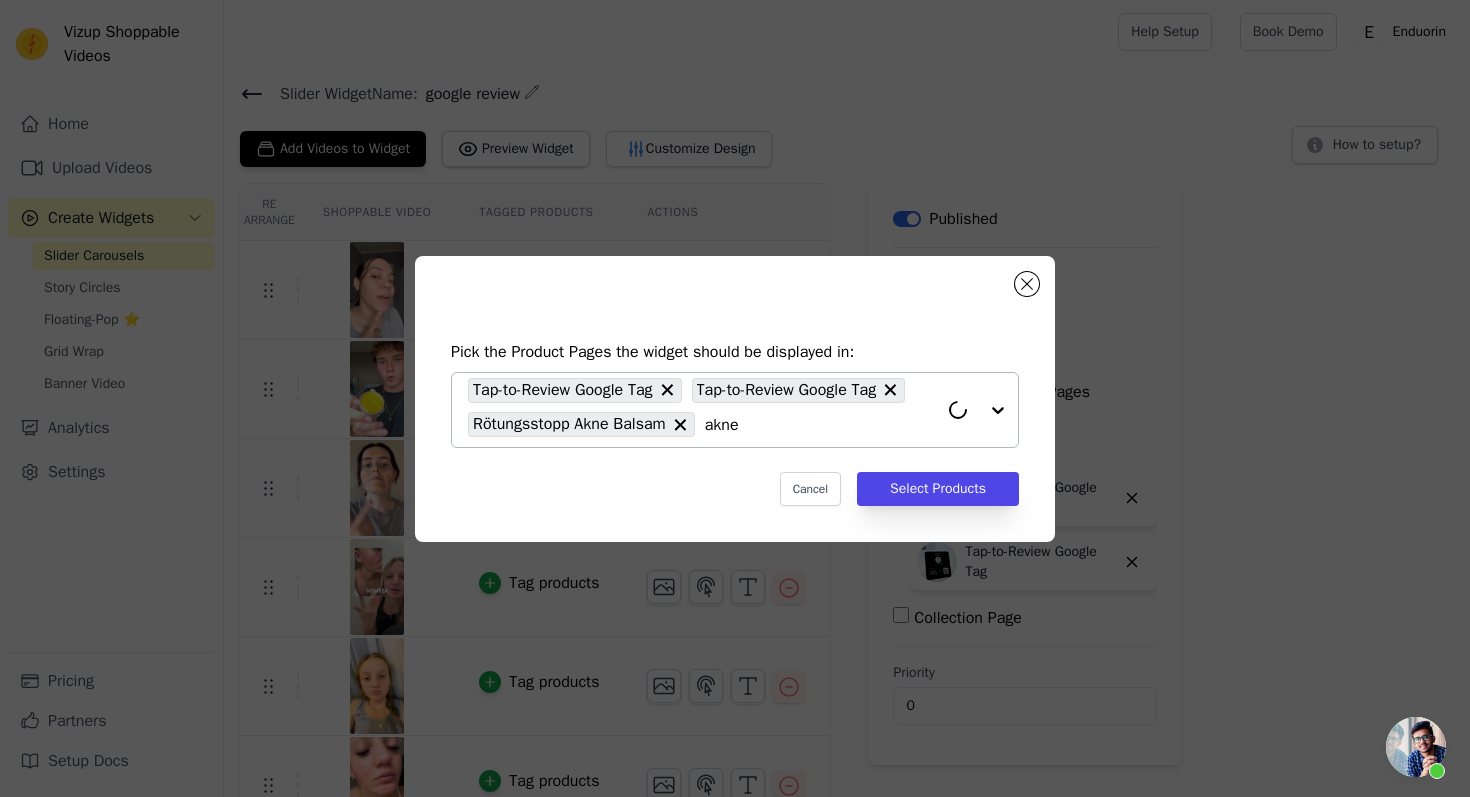 click 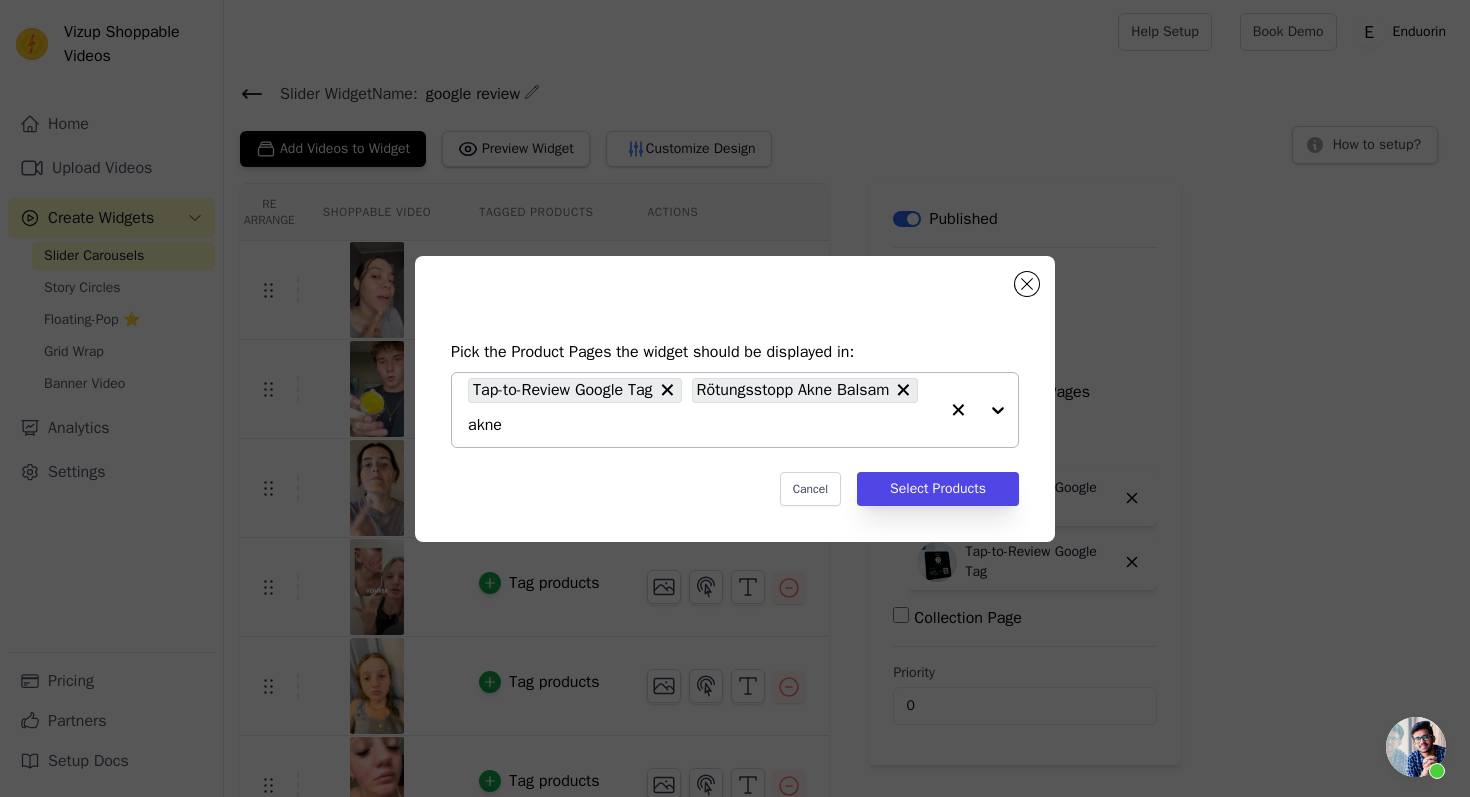 click 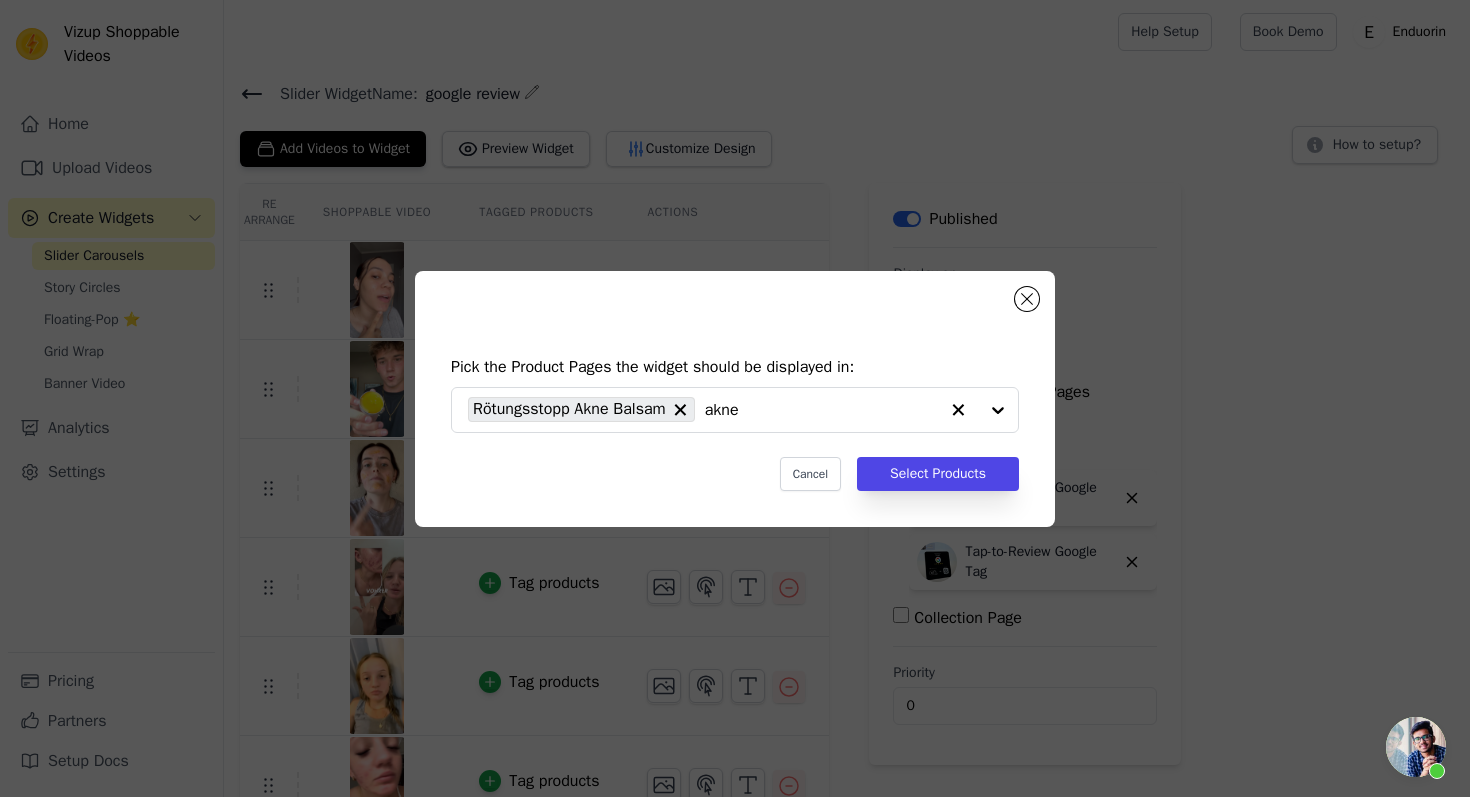 click on "Pick the Product Pages the widget should be displayed in:         Rötungsstopp Akne Balsam       akne             Cancel   Select Products" at bounding box center [735, 423] 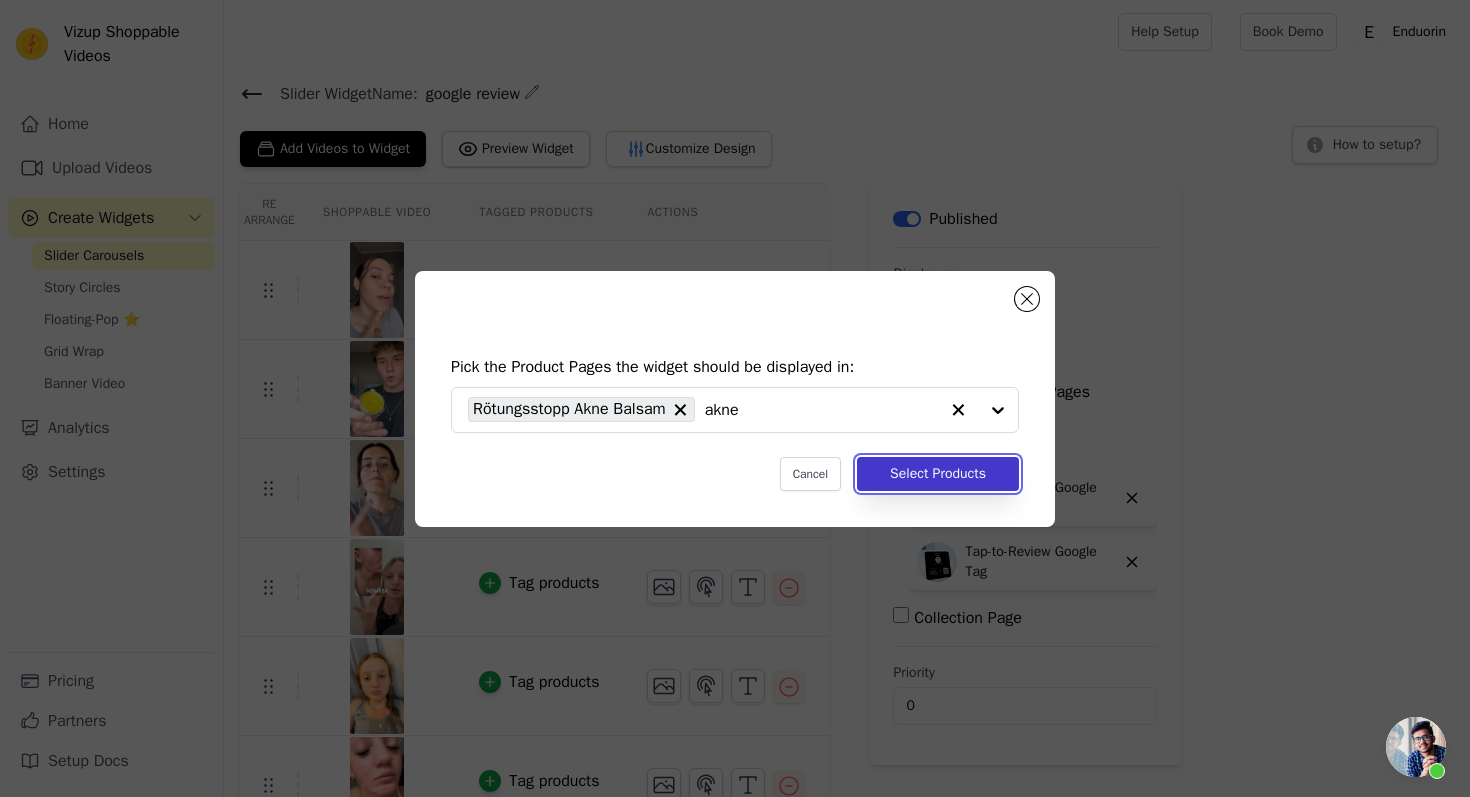 click on "Select Products" at bounding box center [938, 474] 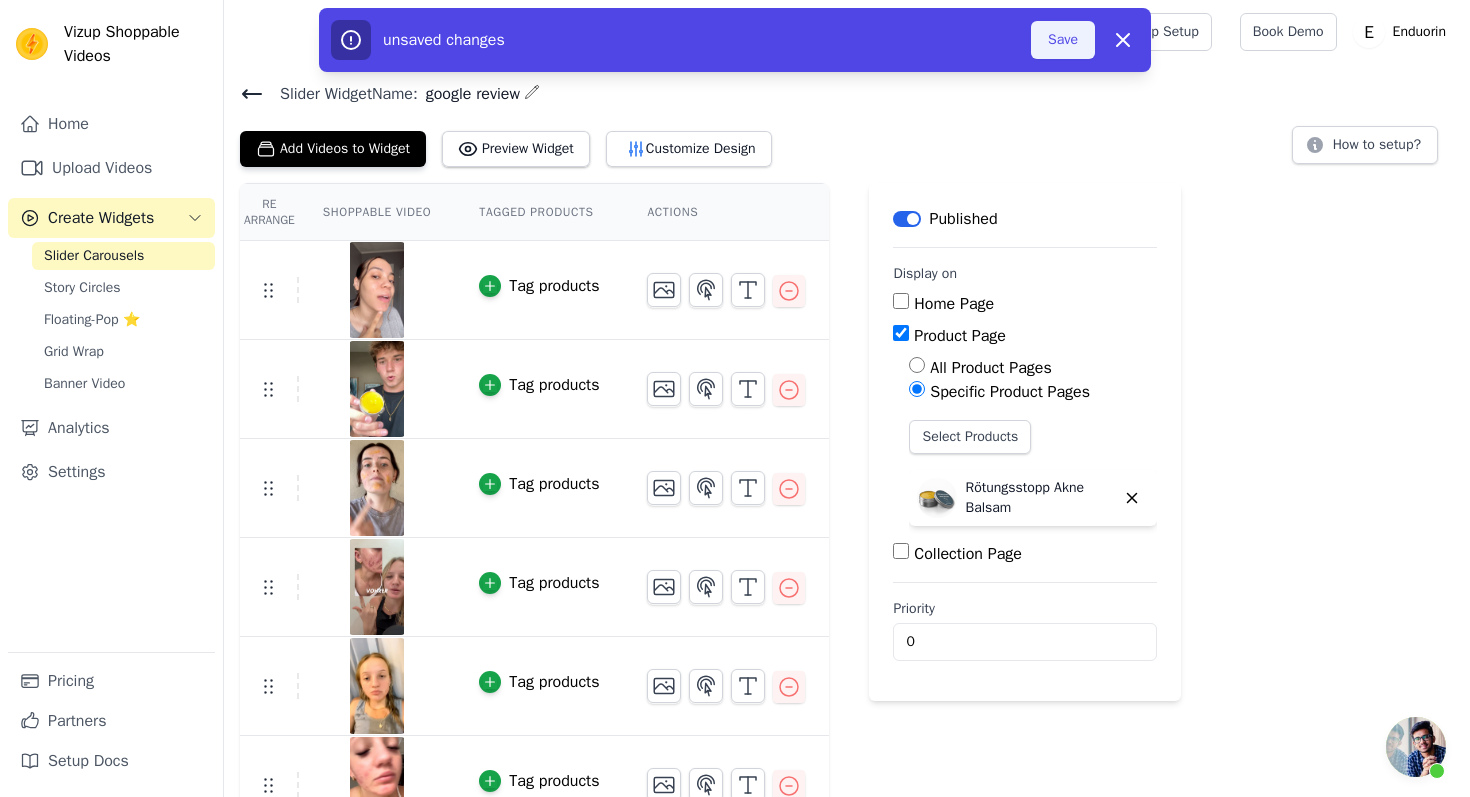 click on "Save" at bounding box center (1063, 40) 